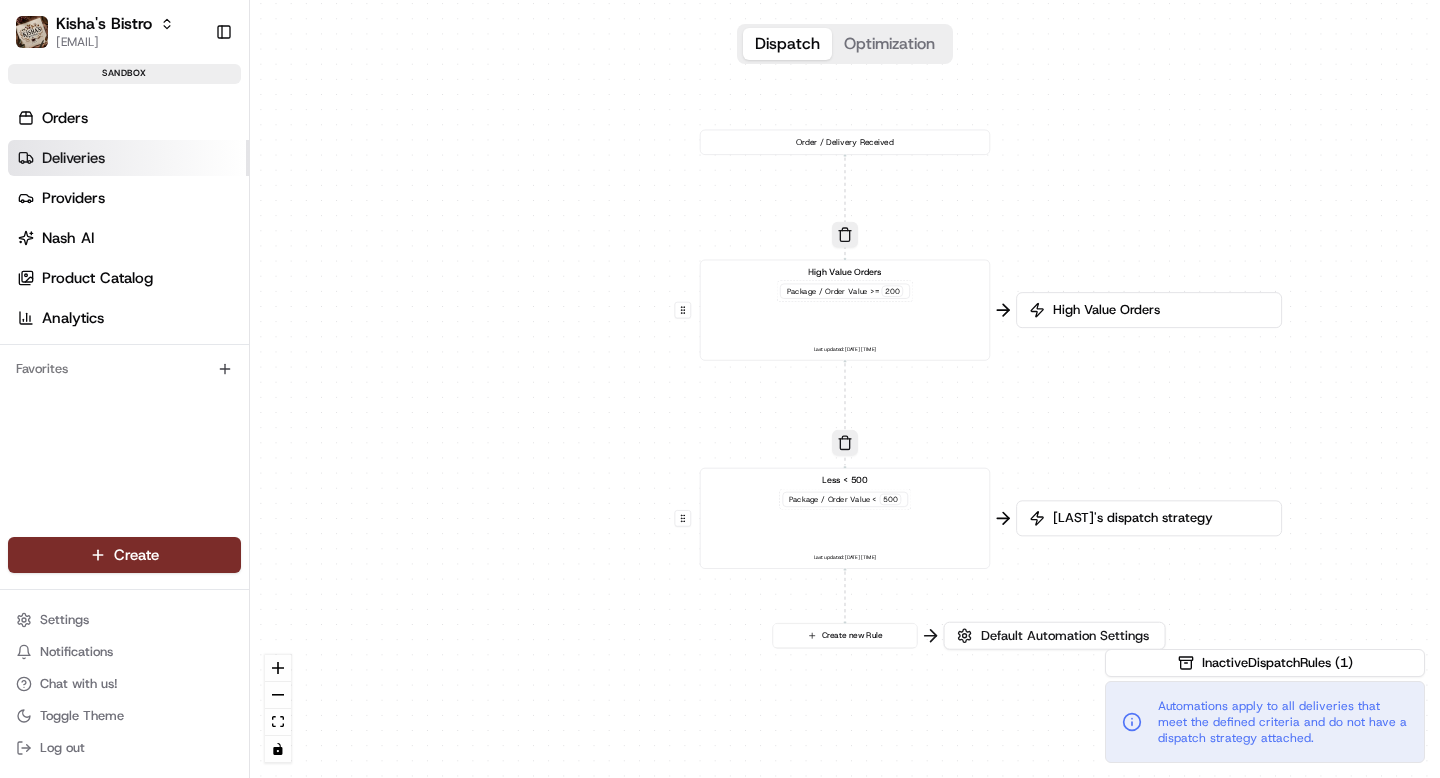 scroll, scrollTop: 0, scrollLeft: 0, axis: both 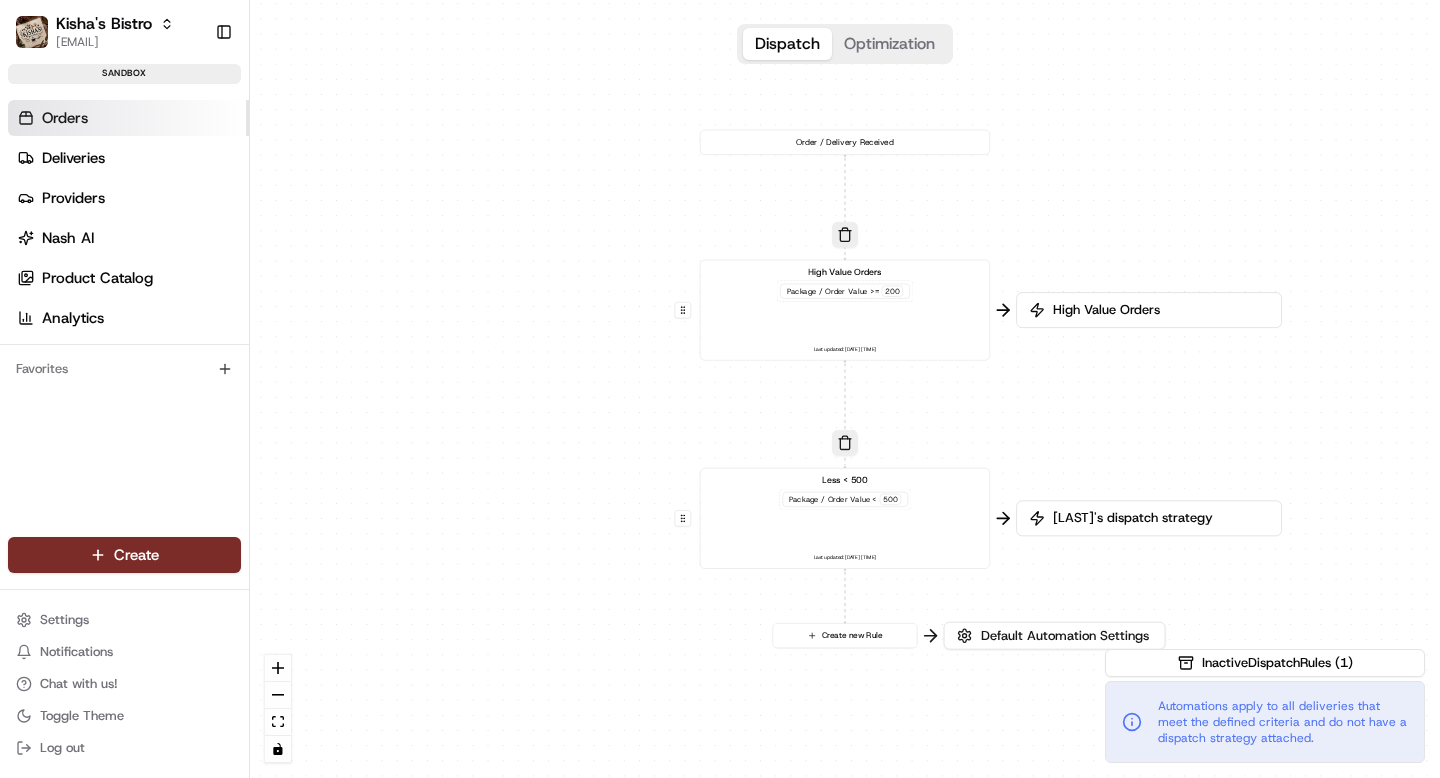 click on "Orders" at bounding box center [65, 118] 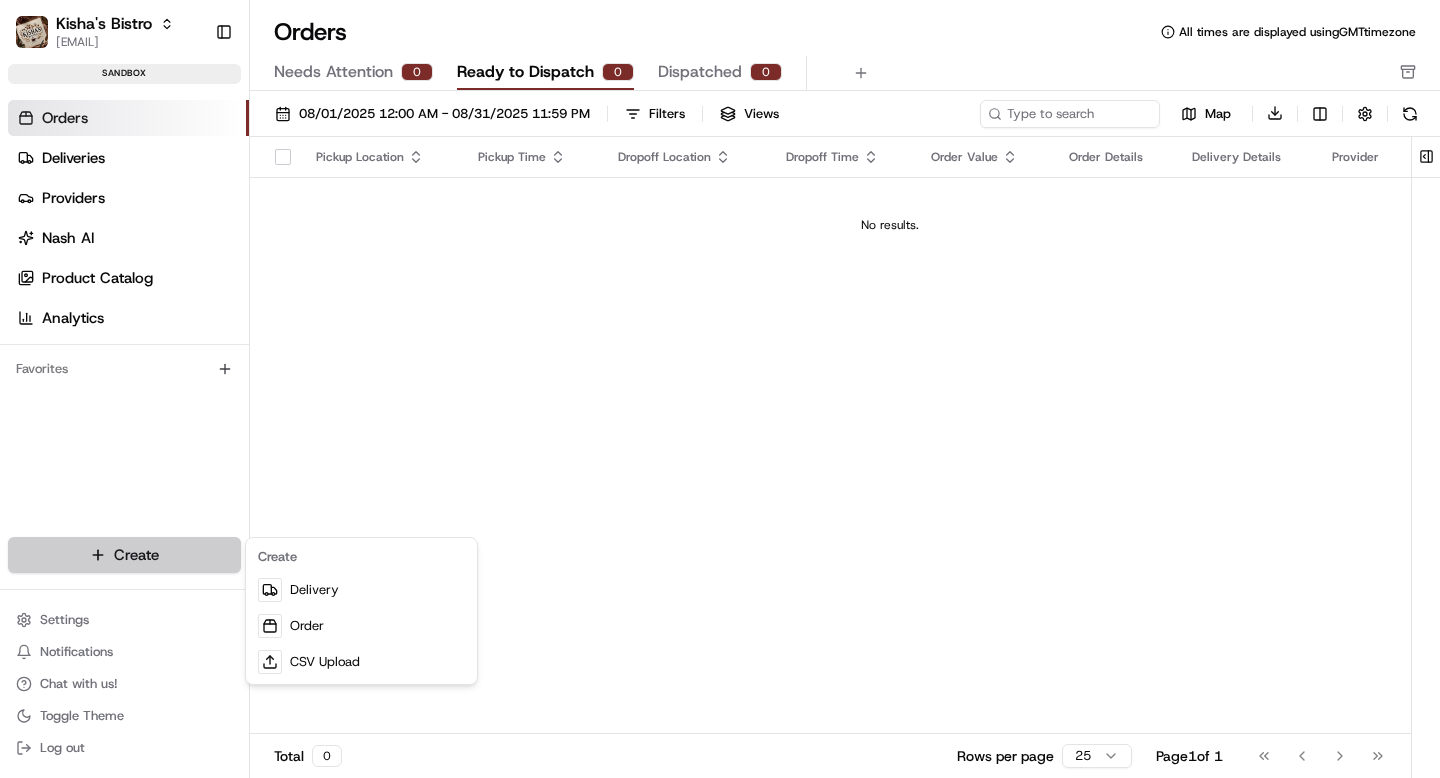 click on "[RESTAURANT_NAME] [EMAIL] Toggle Sidebar sandbox Orders Deliveries Providers Nash AI Product Catalog Analytics Favorites Main Menu Members & Organization Organization Users Roles Preferences Customization Portal Tracking Orchestration Automations Dispatch Strategy Optimization Strategy Shipping Labels Manifest Locations Pickup Locations Dropoff Locations Billing Billing Refund Requests Integrations Notification Triggers Webhooks API Keys Request Logs Other Feature Flags Create Settings Notifications Chat with us! Toggle Theme Log out Orders All times are displayed using GMT timezone Needs Attention 0 Ready to Dispatch 0 Dispatched 0 [DATE] - [DATE] Filters Views Map Download Pickup Location Pickup Time Dropoff Location Dropoff Time Order Value Order Details Delivery Details Provider Actions No results. Total 0 Rows per page 25 Page 1 of 1 Go to first page Go to previous page Go to next page Go to last page" at bounding box center (720, 389) 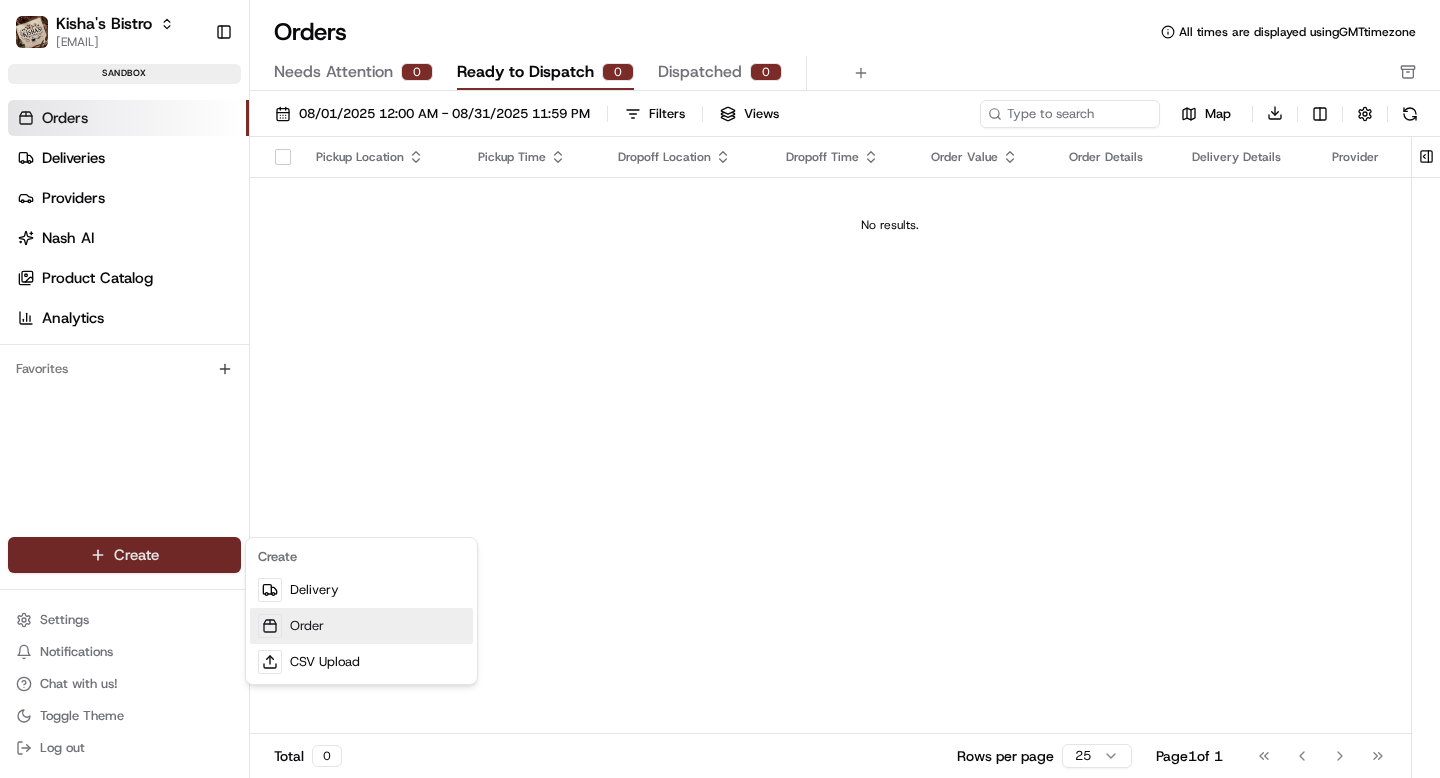 click on "Order" at bounding box center (361, 626) 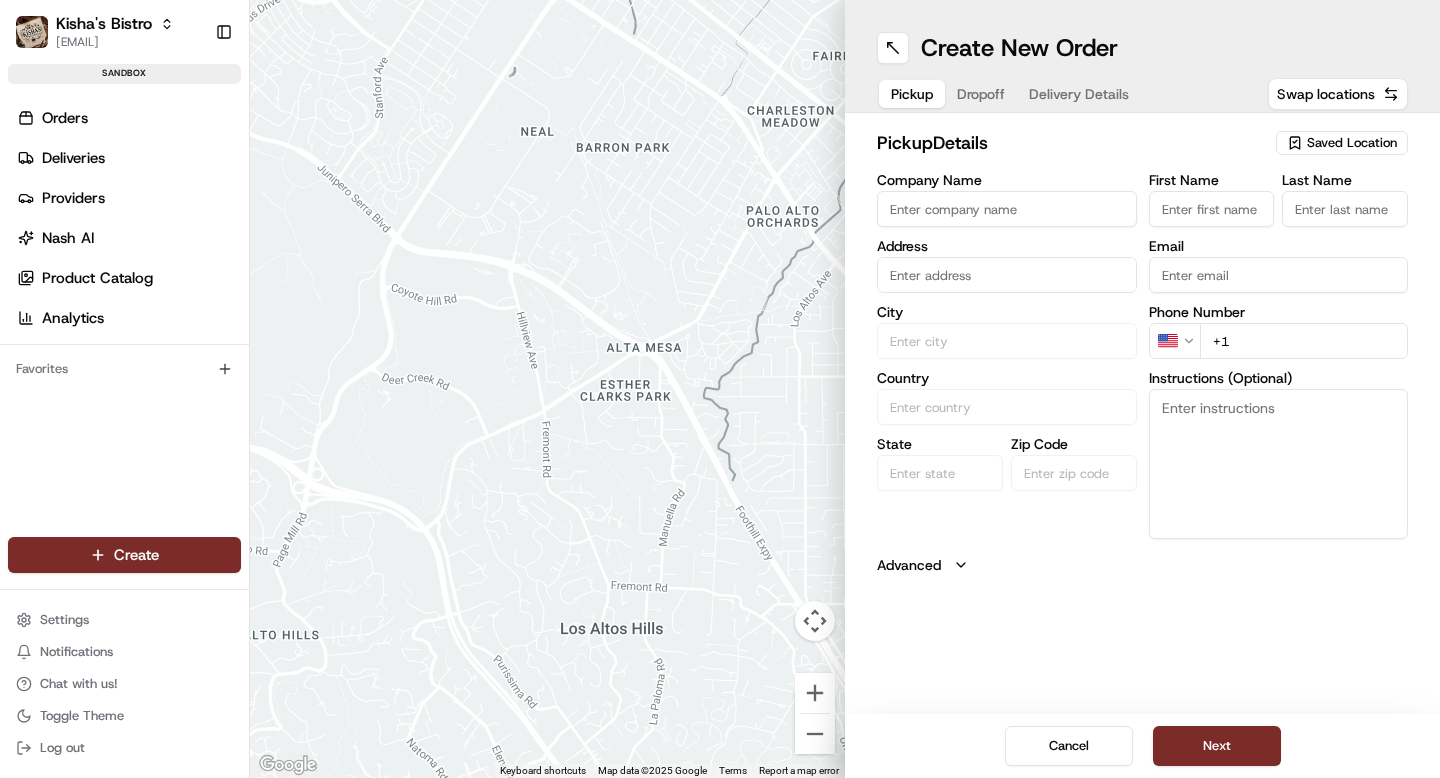 click on "Saved Location" at bounding box center (1352, 143) 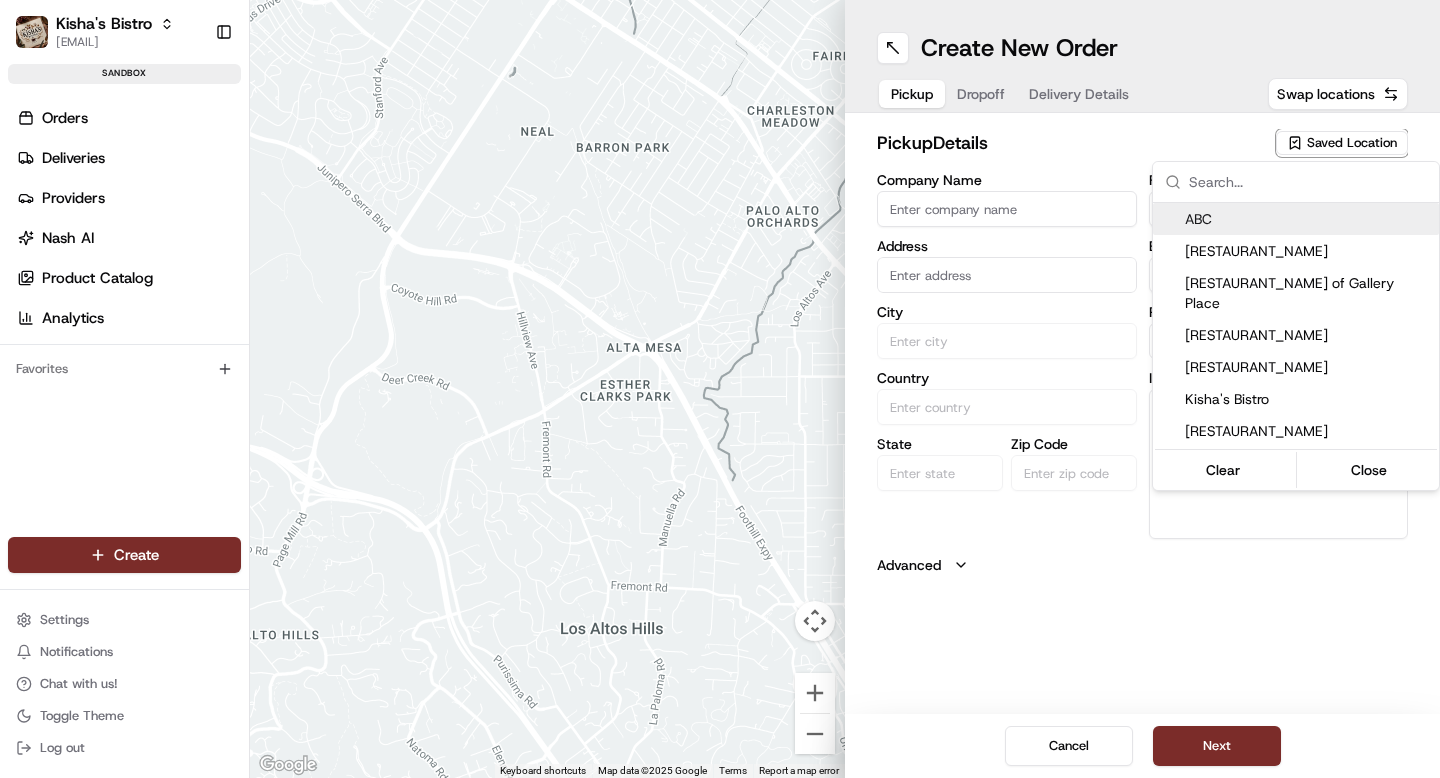 click on "ABC" at bounding box center [1308, 219] 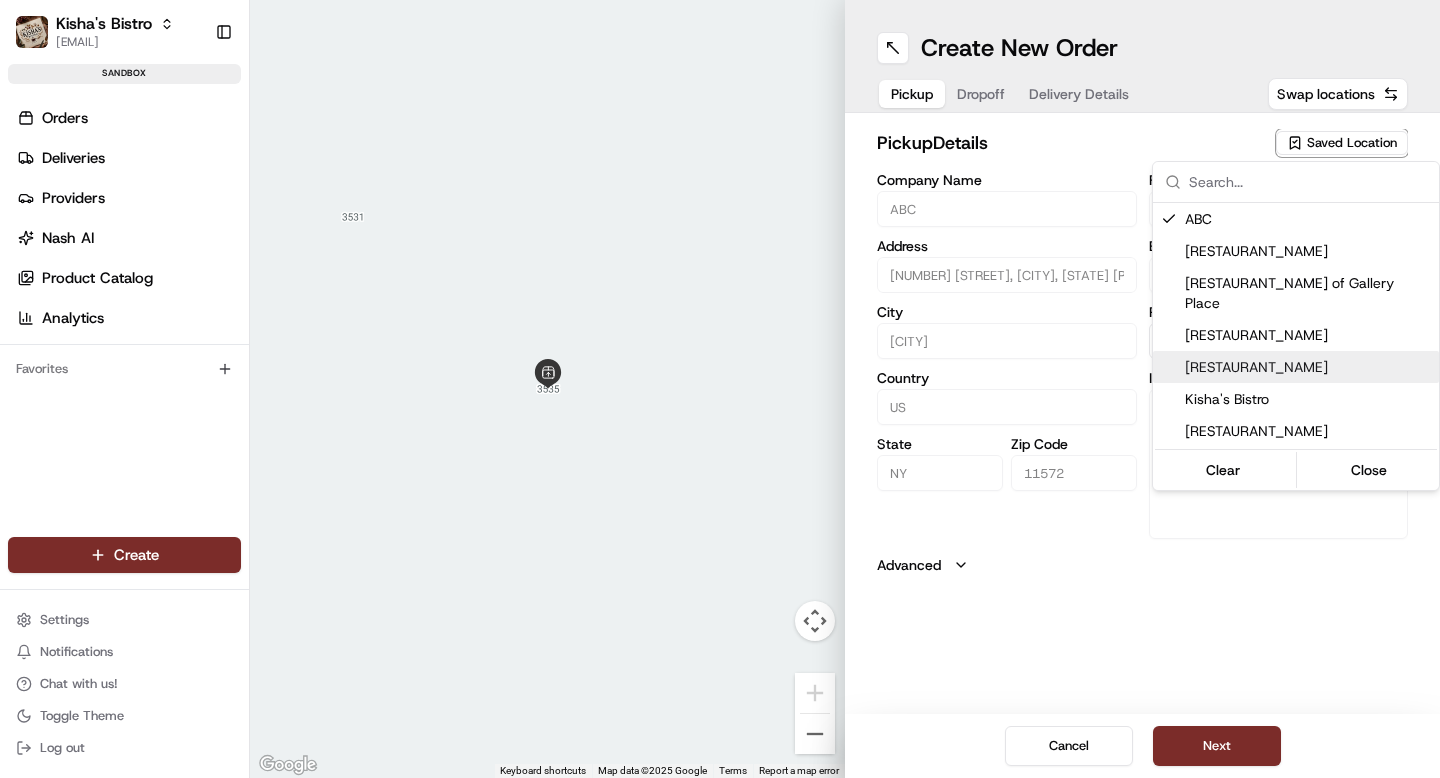 click on "[RESTAURANT_NAME] [EMAIL] Toggle Sidebar sandbox Orders Deliveries Providers Nash AI Product Catalog Analytics Favorites Main Menu Members & Organization Organization Users Roles Preferences Customization Portal Tracking Orchestration Automations Dispatch Strategy Optimization Strategy Shipping Labels Manifest Locations Pickup Locations Dropoff Locations Billing Billing Refund Requests Integrations Notification Triggers Webhooks API Keys Request Logs Other Feature Flags Create Settings Notifications Chat with us! Toggle Theme Log out ← Move left → Move right ↑ Move up ↓ Move down + Zoom in - Zoom out Home Jump left by 75% End Jump right by 75% Page Up Jump up by 75% Page Down Jump down by 75% Keyboard shortcuts Map Data Map data ©2025 Google Map data ©2025 Google 2 m Click to toggle between metric and imperial units Terms Report a map error Create New Order Pickup Dropoff Delivery Details Swap locations pickup Details Saved Location Company Name ABC Address City [CITY]" at bounding box center (720, 389) 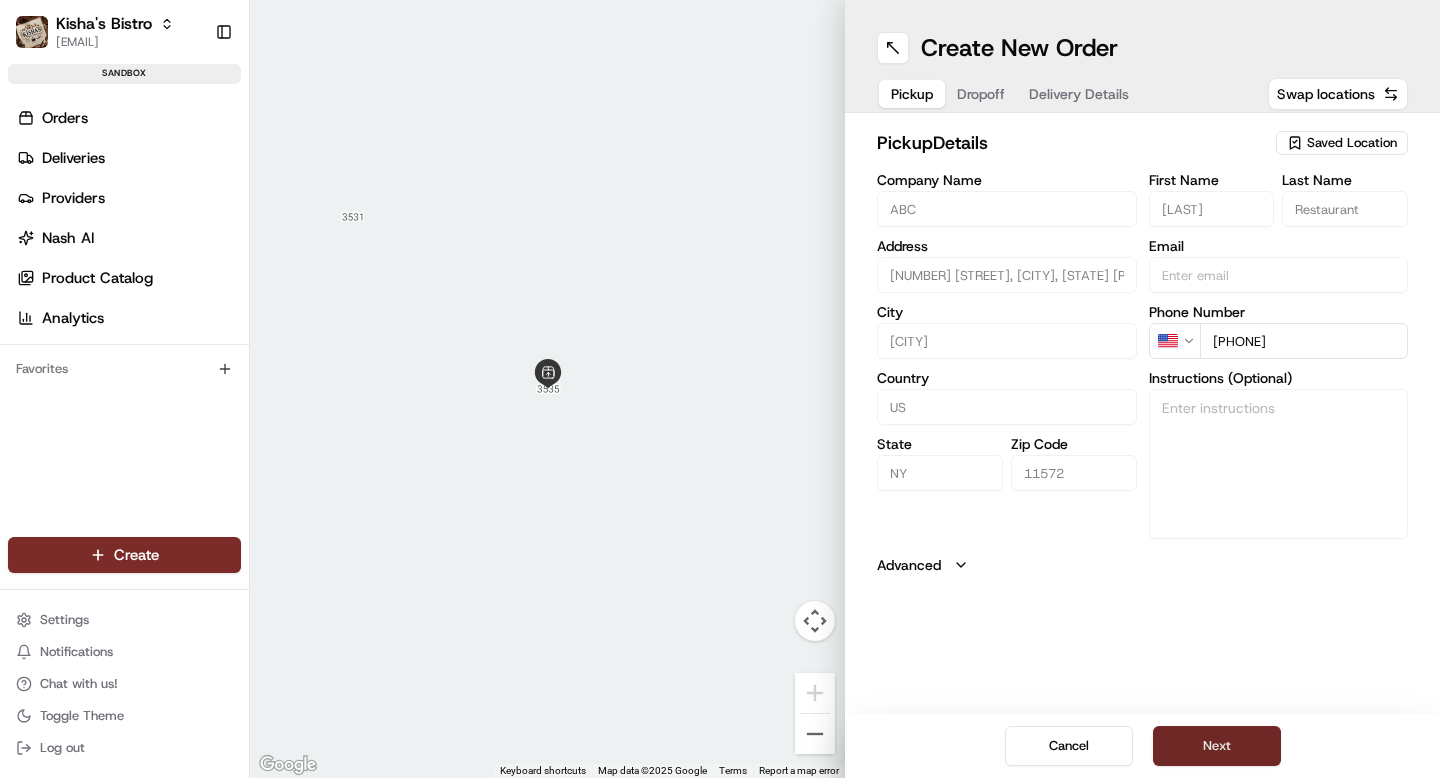 click on "Next" at bounding box center (1217, 746) 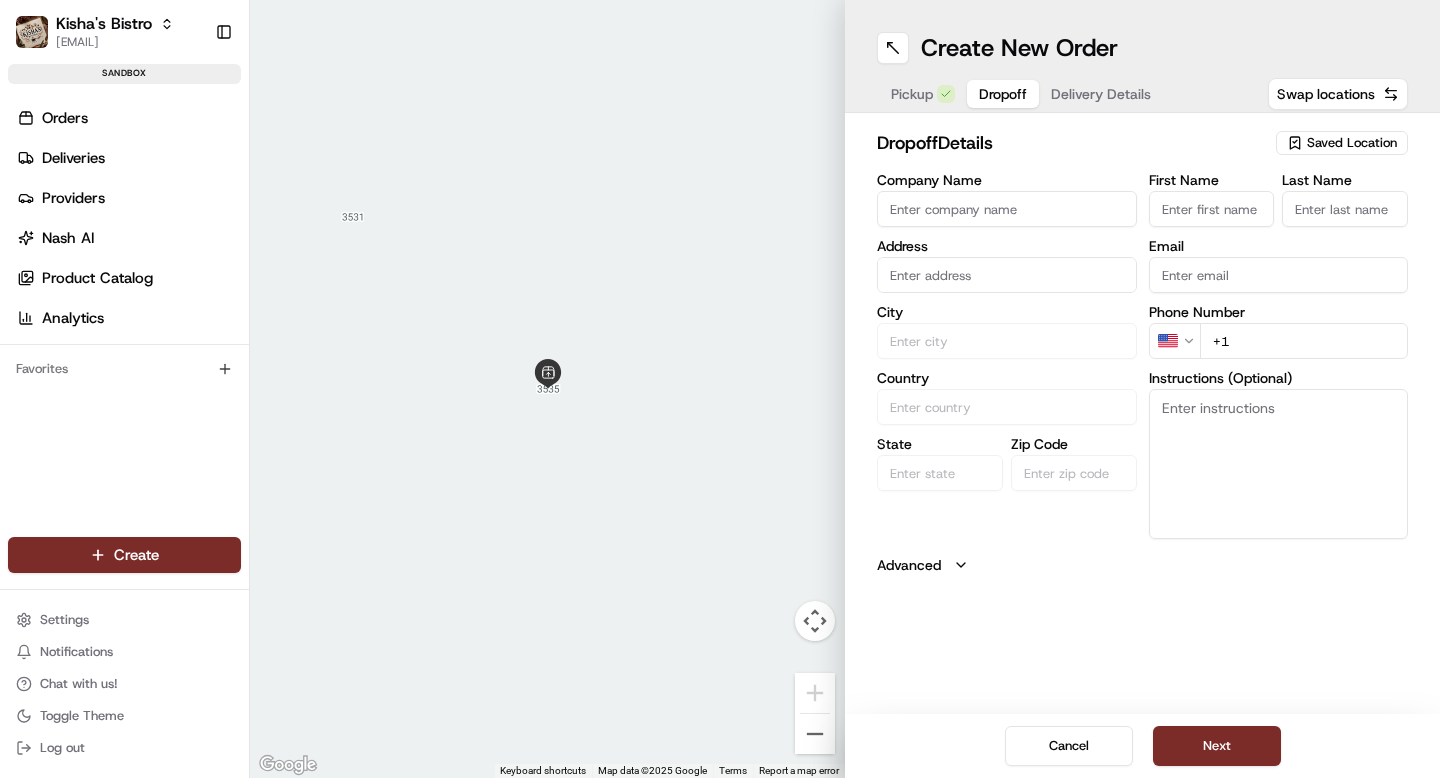 click on "Saved Location" at bounding box center (1352, 143) 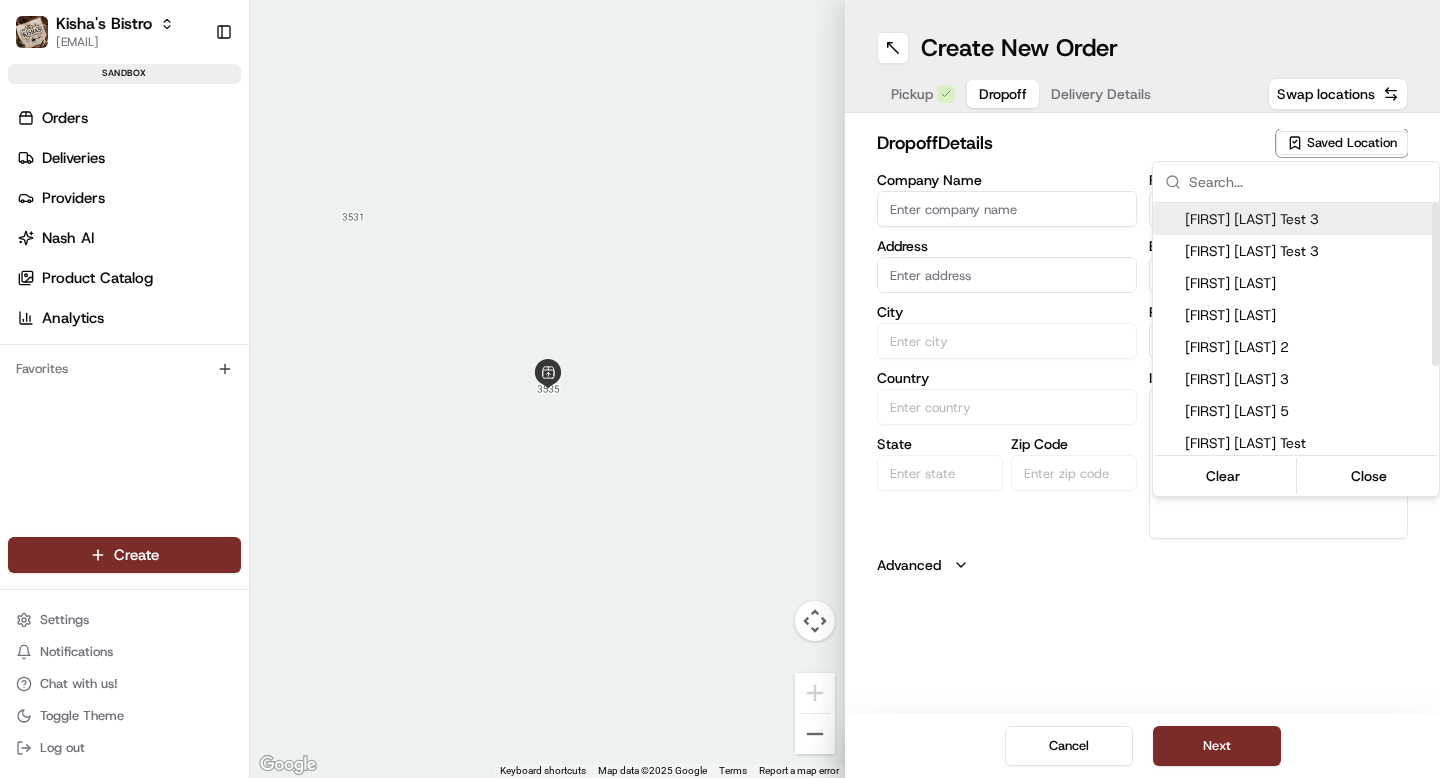 click on "[FIRST] [LAST] Test 3" at bounding box center [1308, 219] 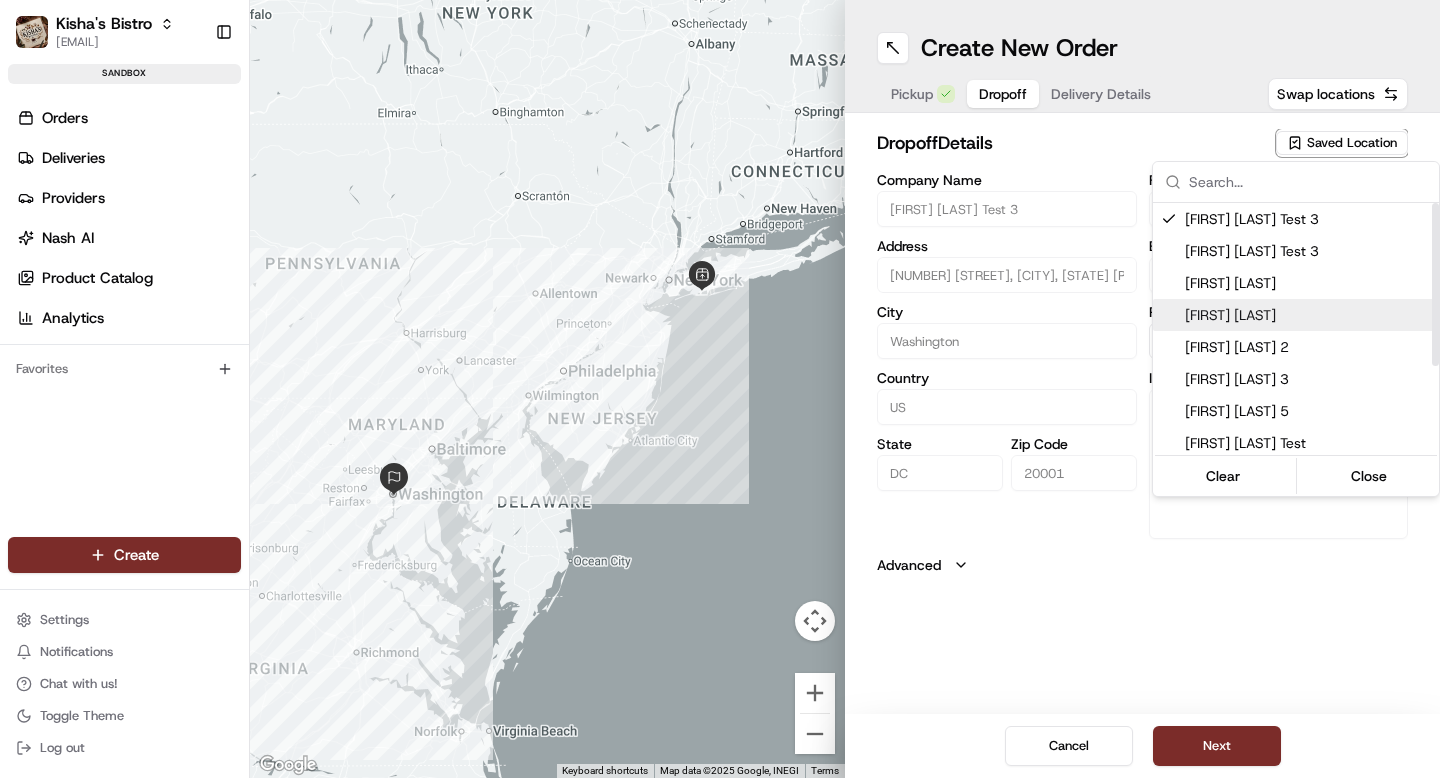 click on "[FIRST] [LAST]" at bounding box center [1308, 315] 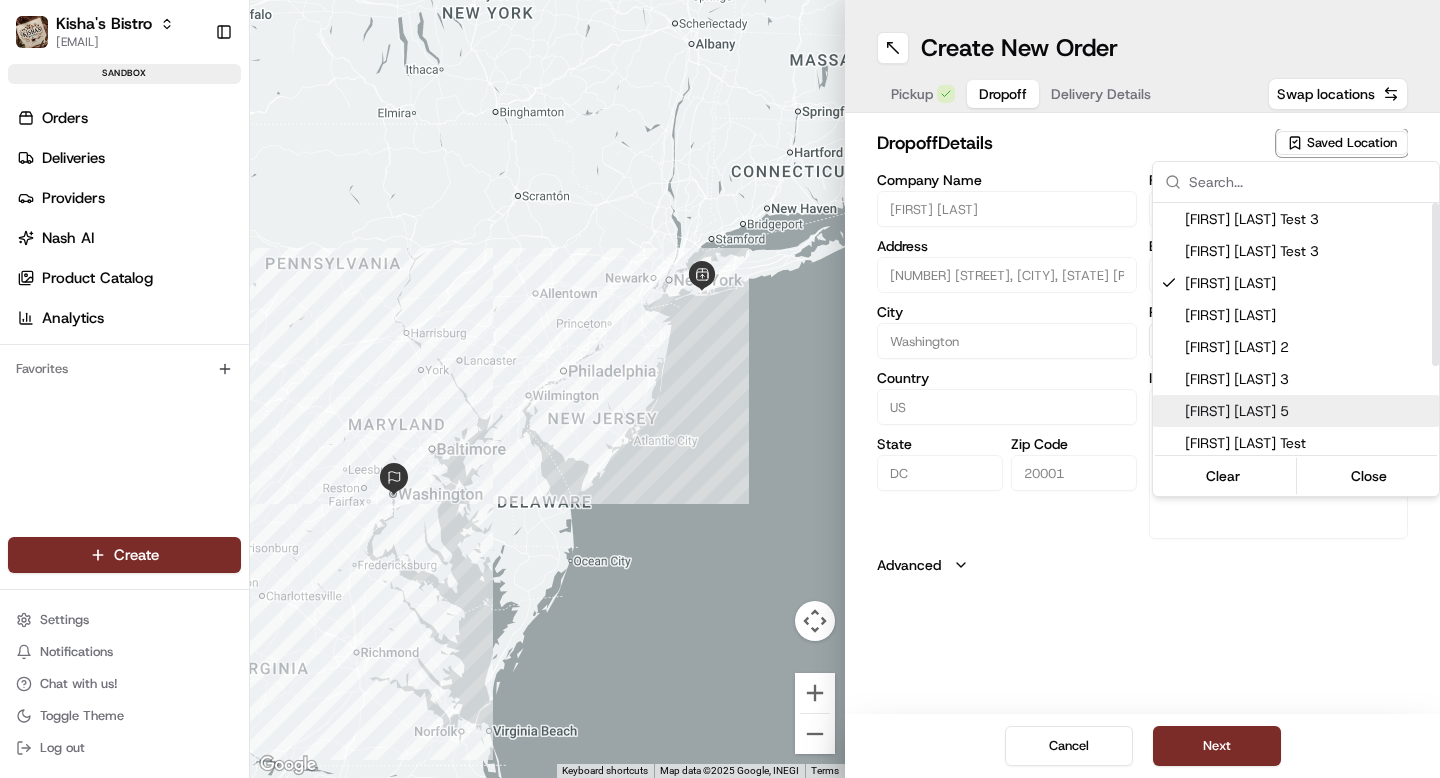 click on "[FIRST] [LAST] 5" at bounding box center (1308, 411) 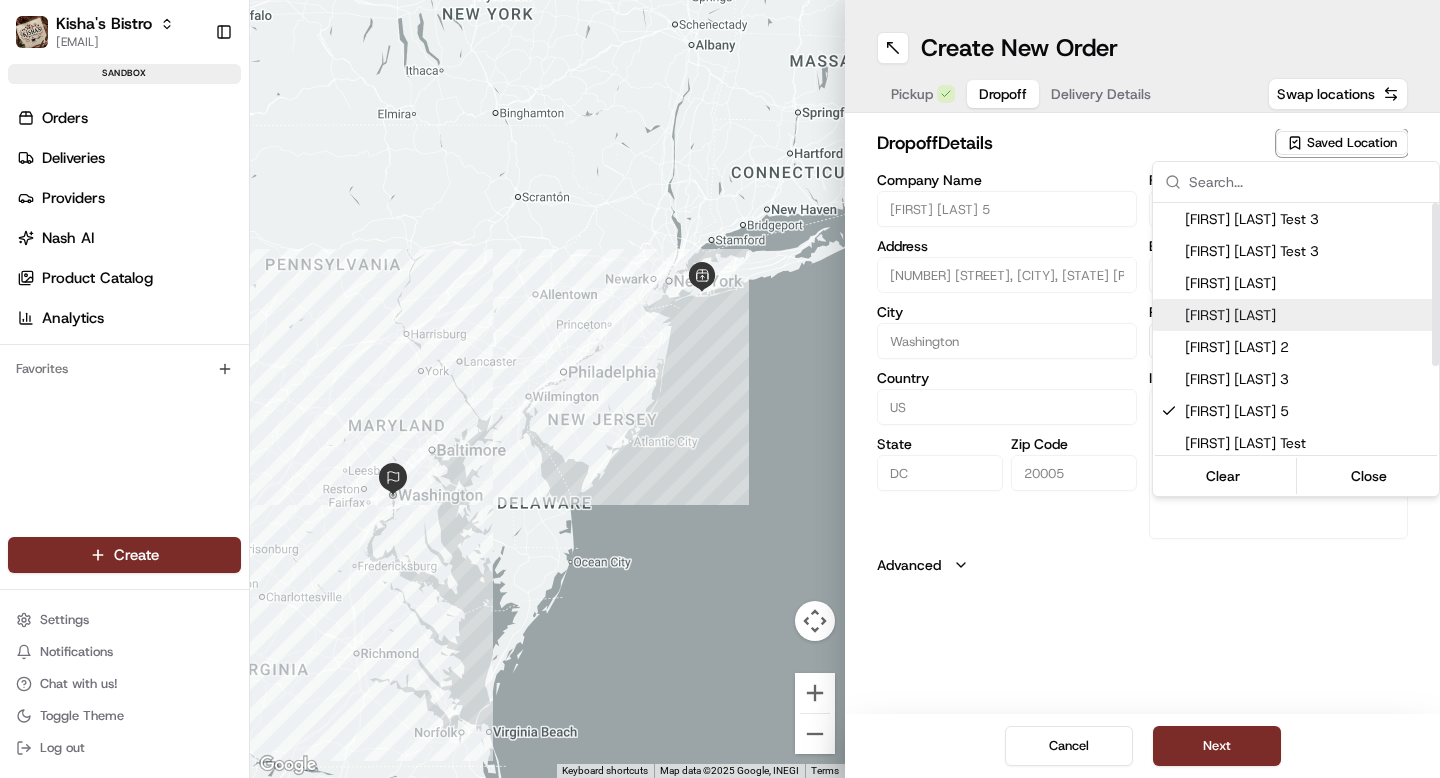 scroll, scrollTop: 134, scrollLeft: 0, axis: vertical 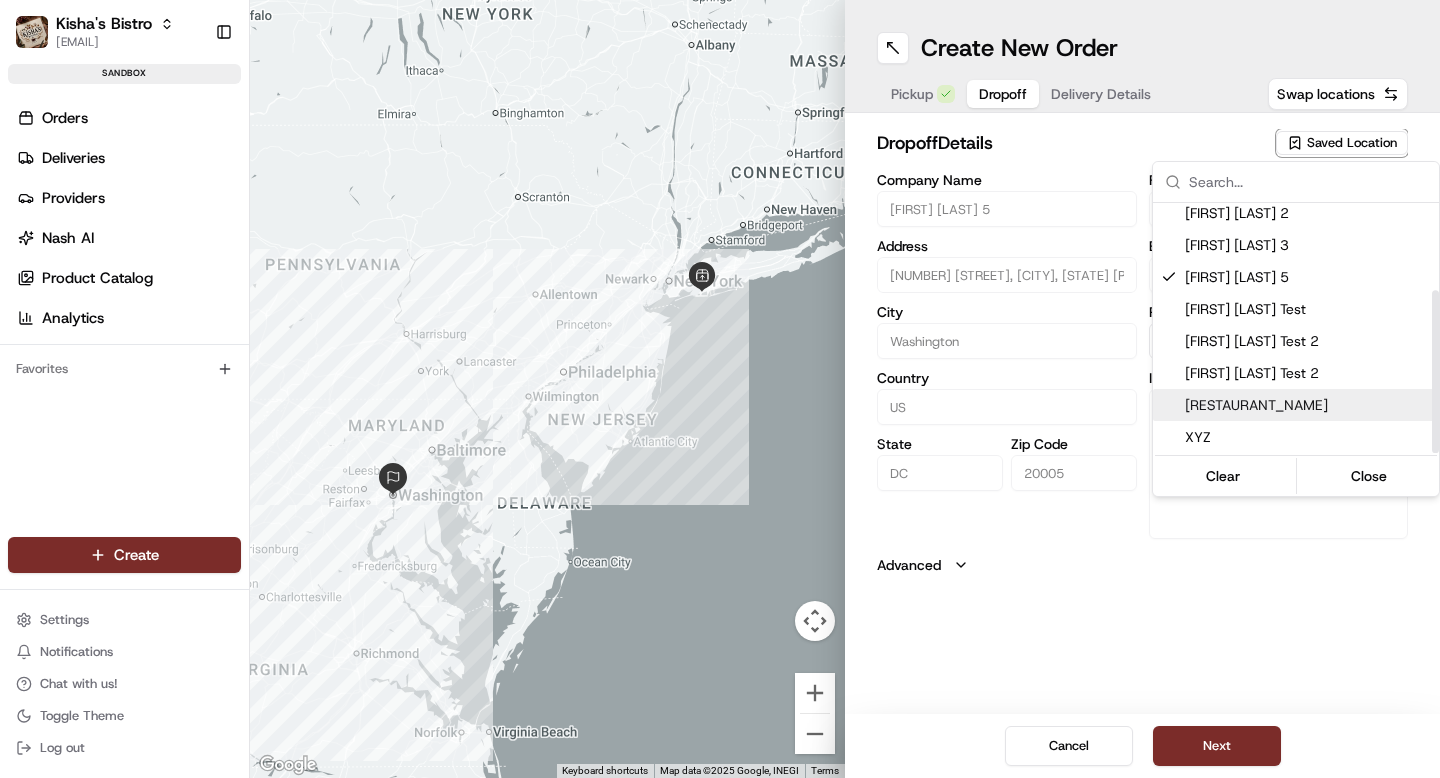 click on "[RESTAURANT_NAME]" at bounding box center (1308, 405) 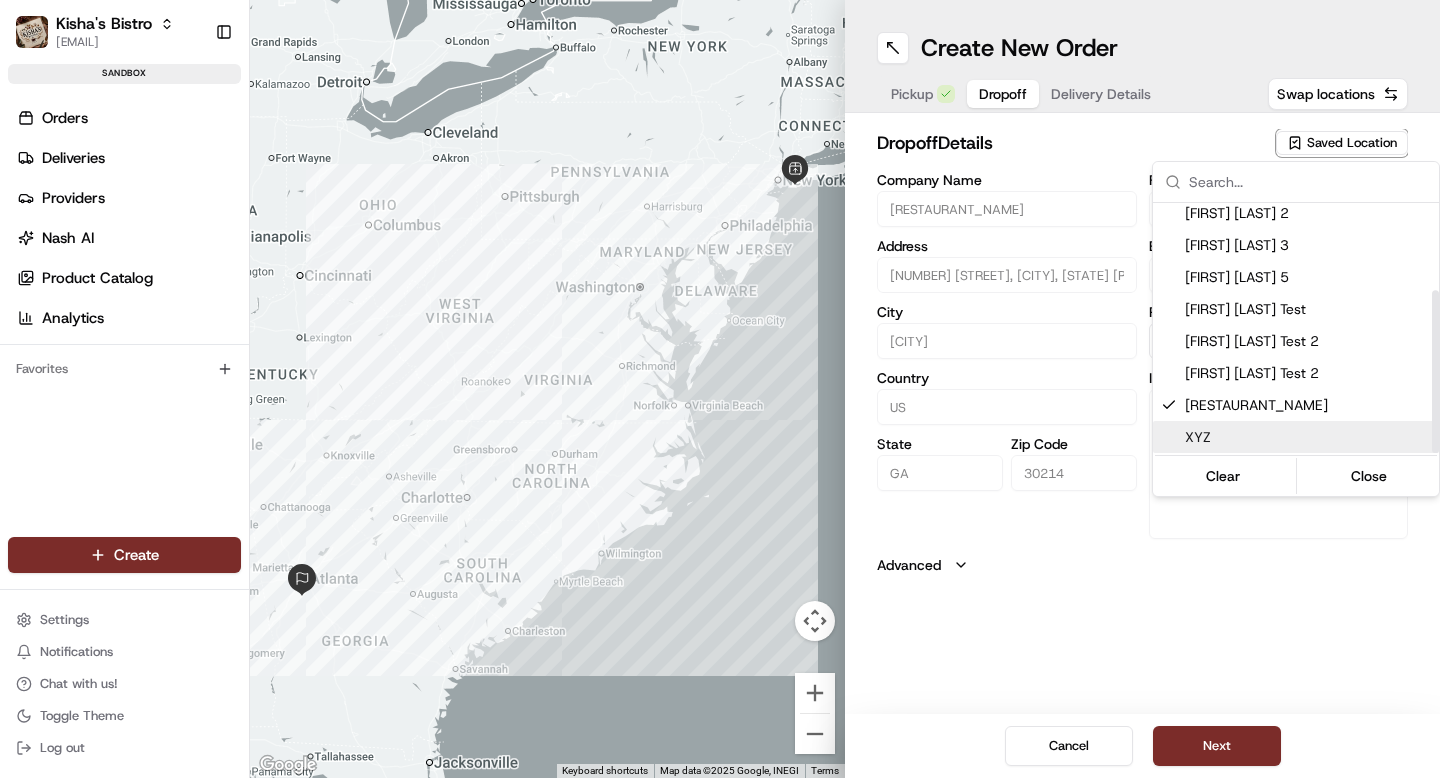 click on "XYZ" at bounding box center [1308, 437] 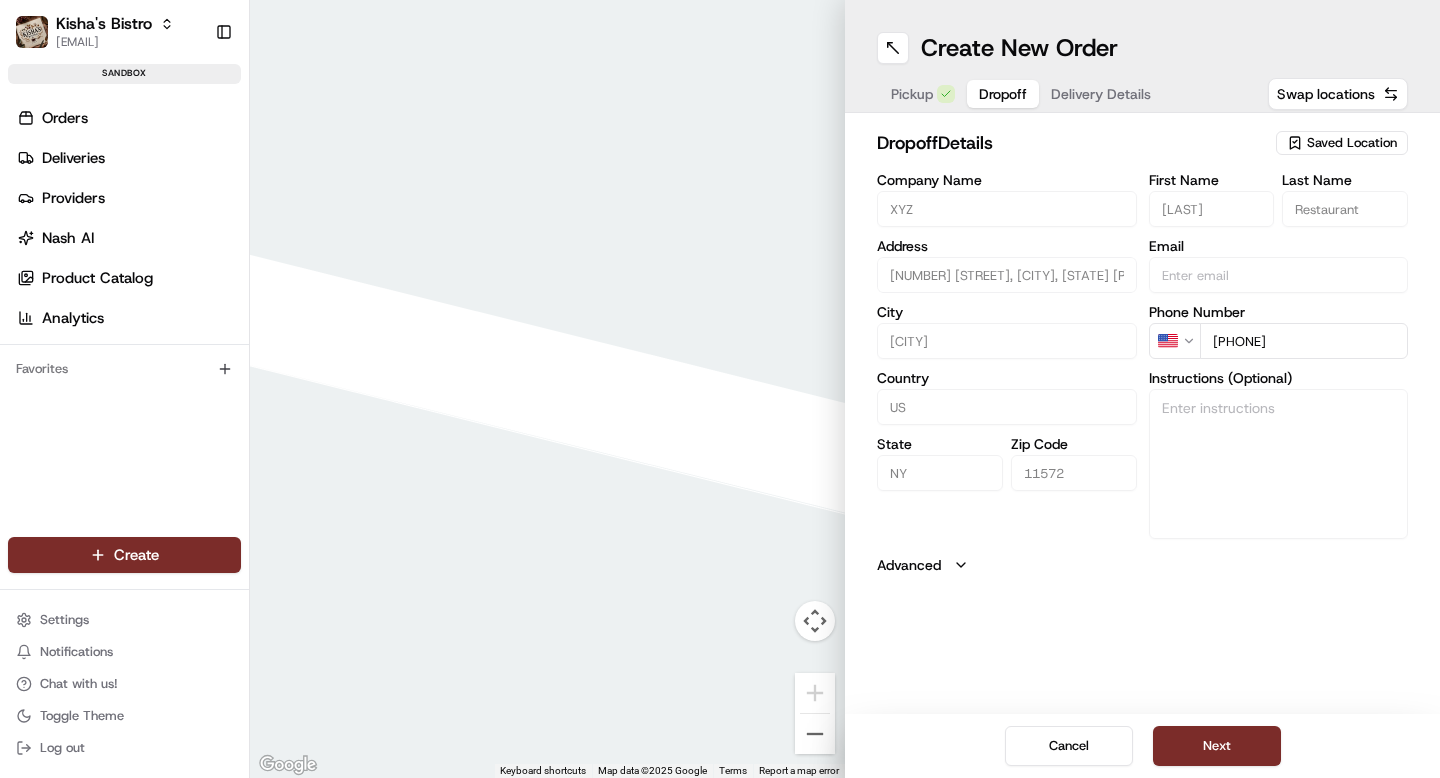 drag, startPoint x: 490, startPoint y: 255, endPoint x: 449, endPoint y: 633, distance: 380.21704 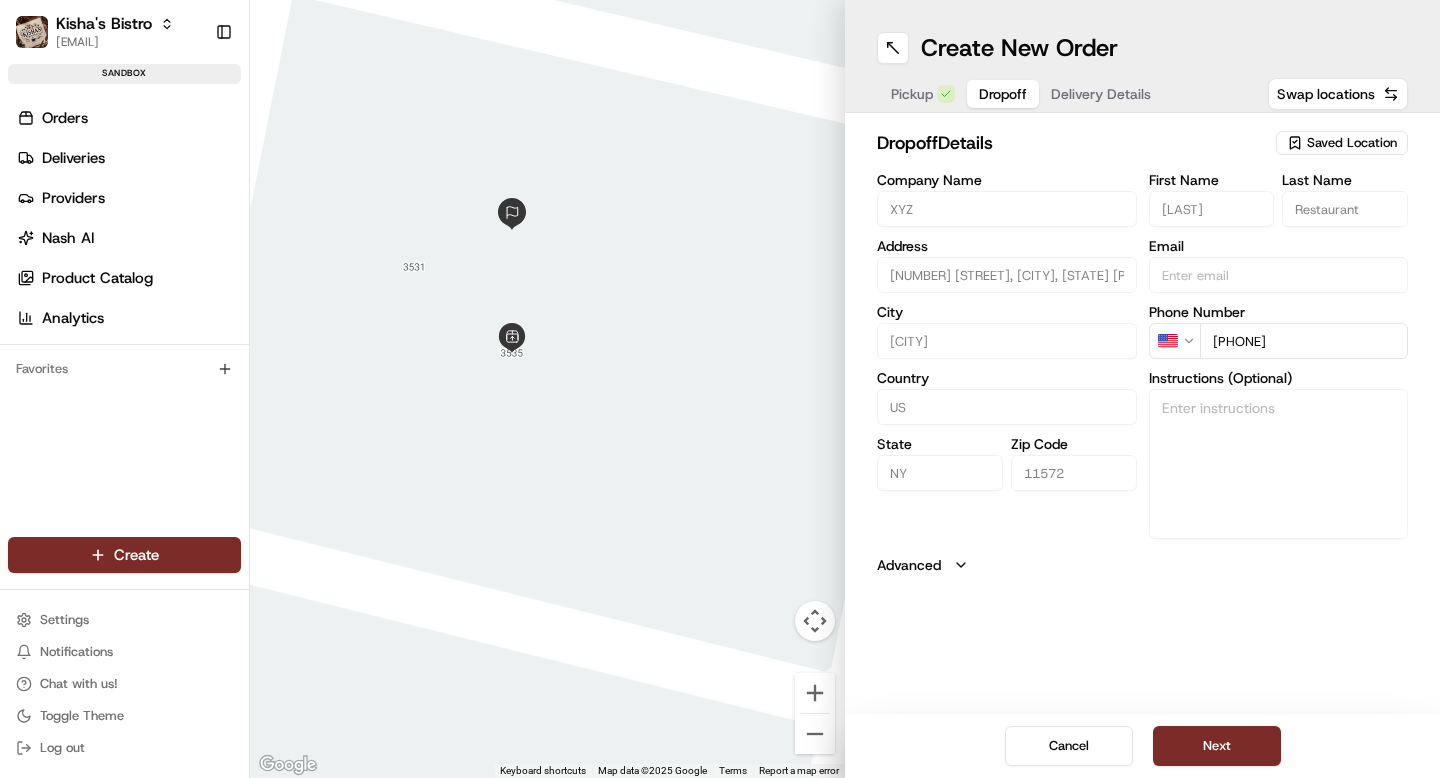 drag, startPoint x: 650, startPoint y: 332, endPoint x: 596, endPoint y: 539, distance: 213.92755 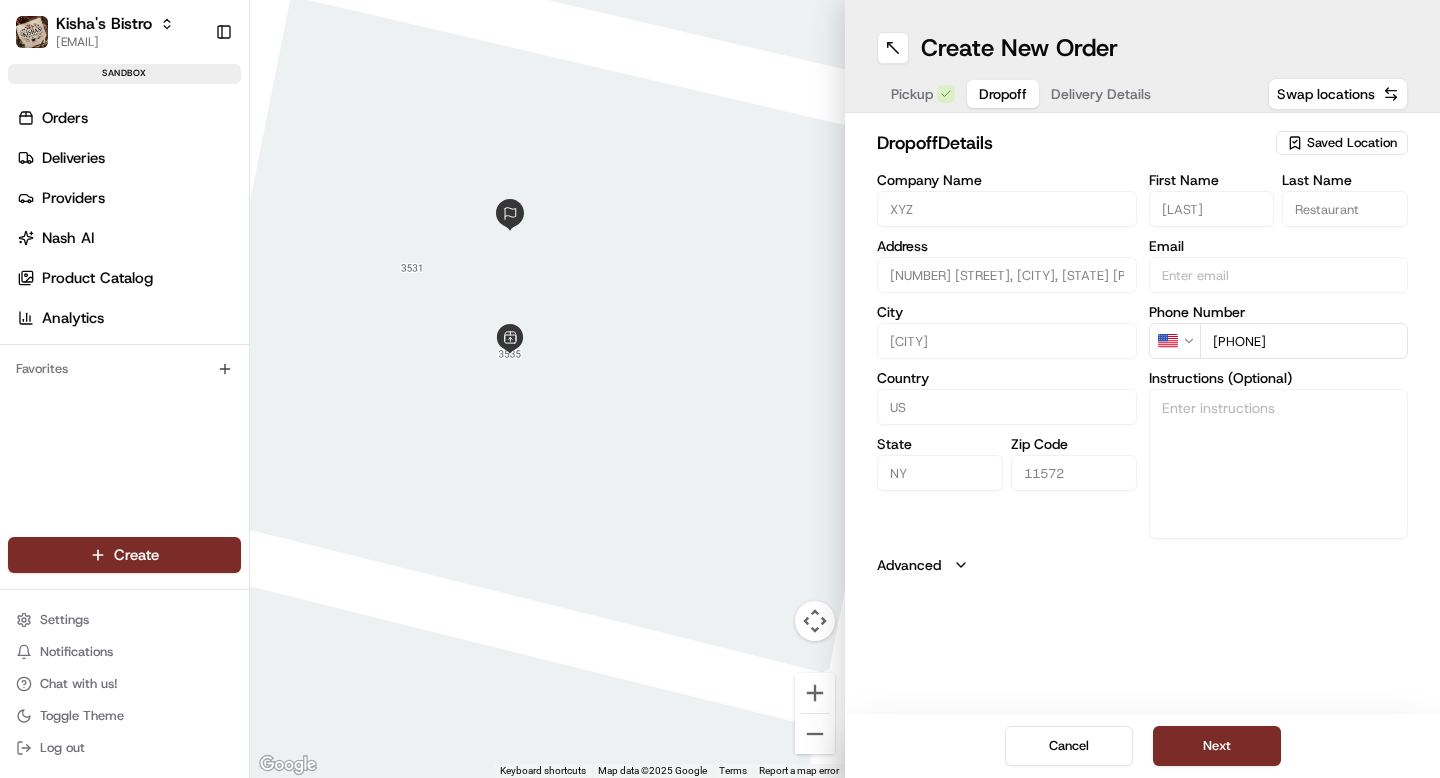 click on "Saved Location" at bounding box center [1352, 143] 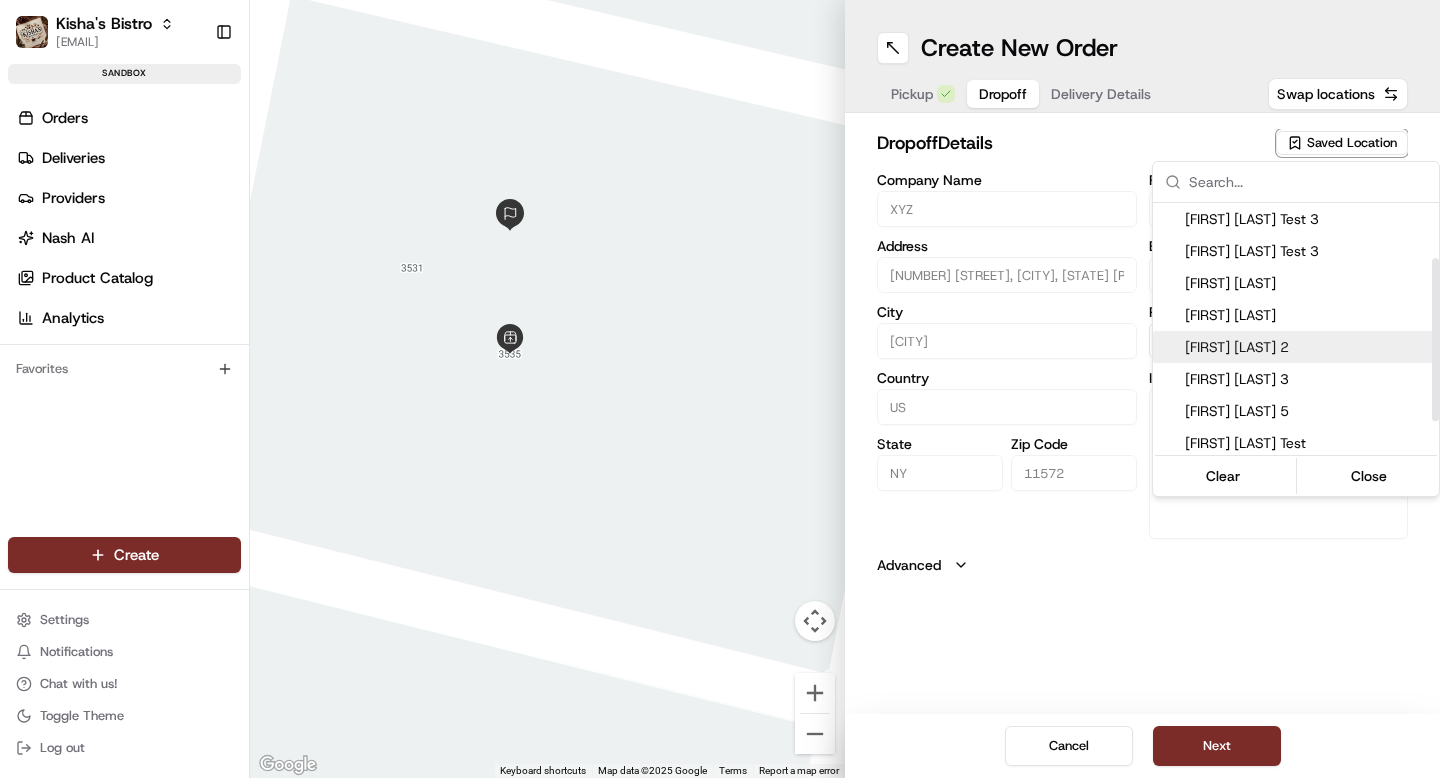 scroll, scrollTop: 134, scrollLeft: 0, axis: vertical 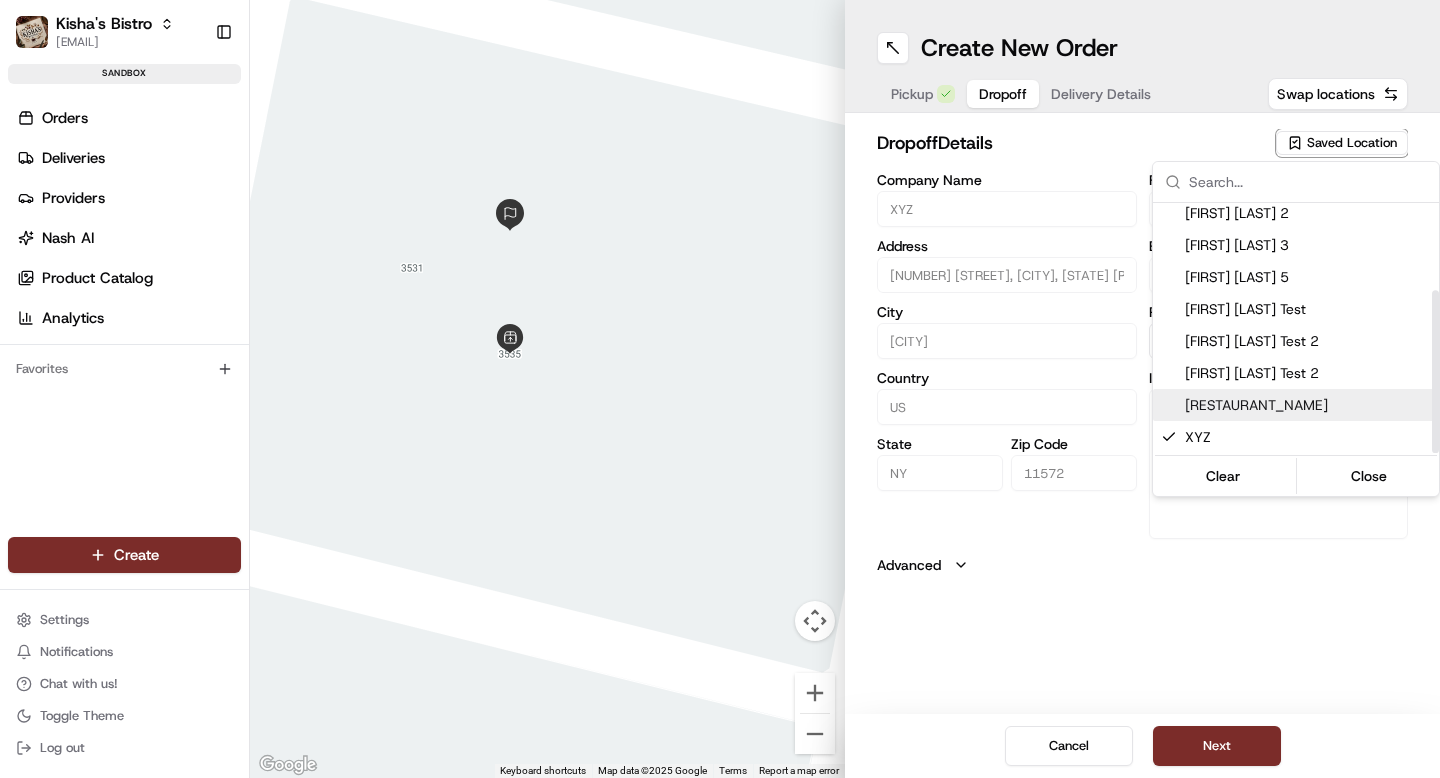 click on "[RESTAURANT_NAME]" at bounding box center (1308, 405) 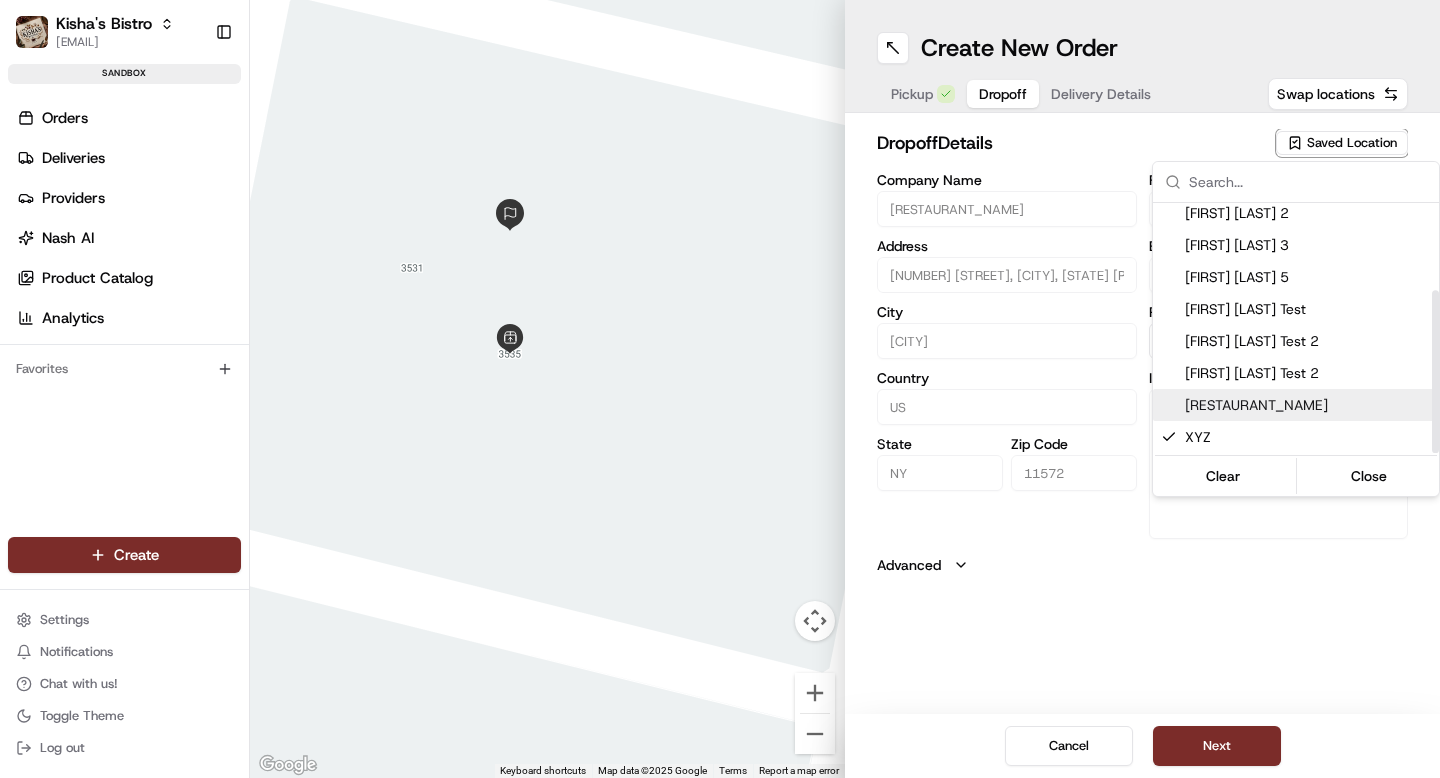 type on "GA" 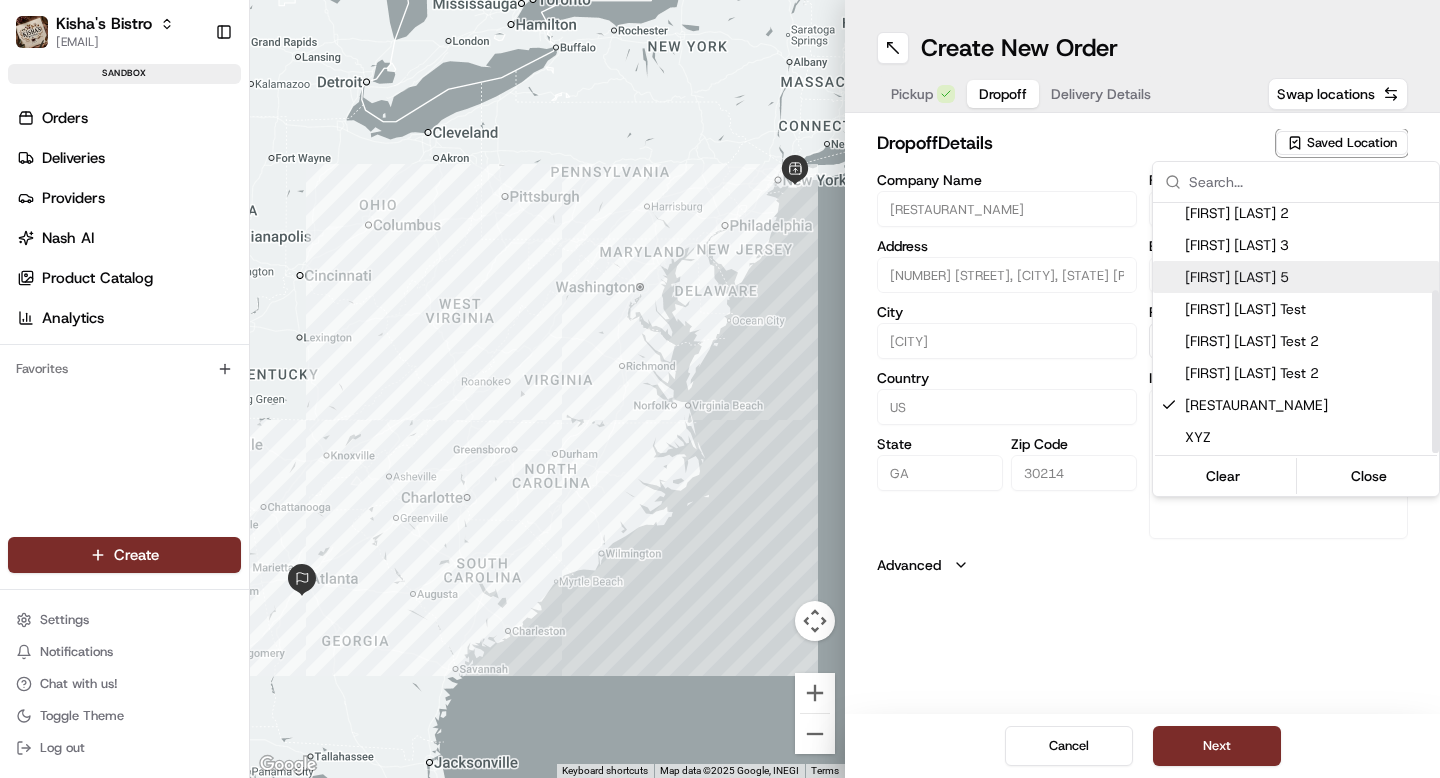 scroll, scrollTop: 0, scrollLeft: 0, axis: both 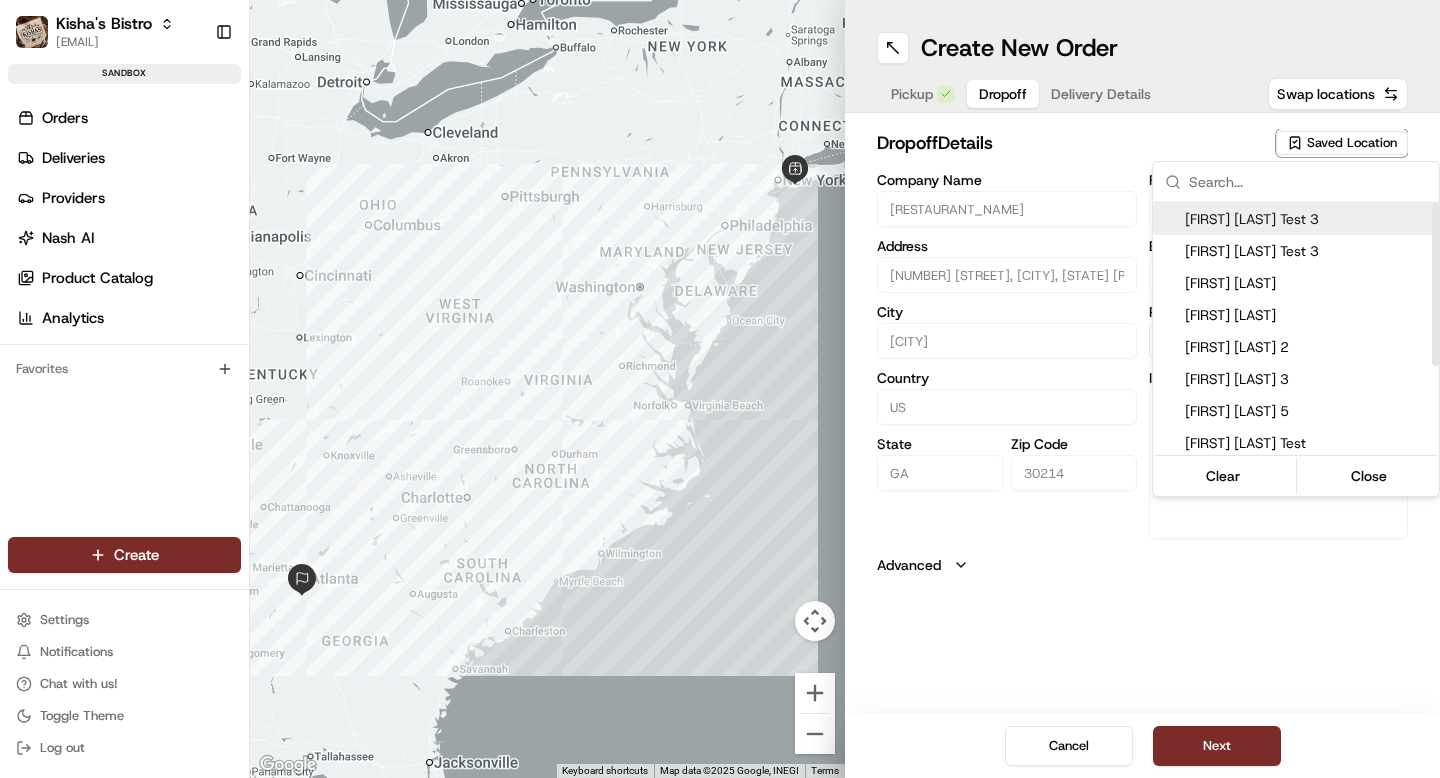 click on "[FIRST] [LAST] Test 3" at bounding box center [1308, 219] 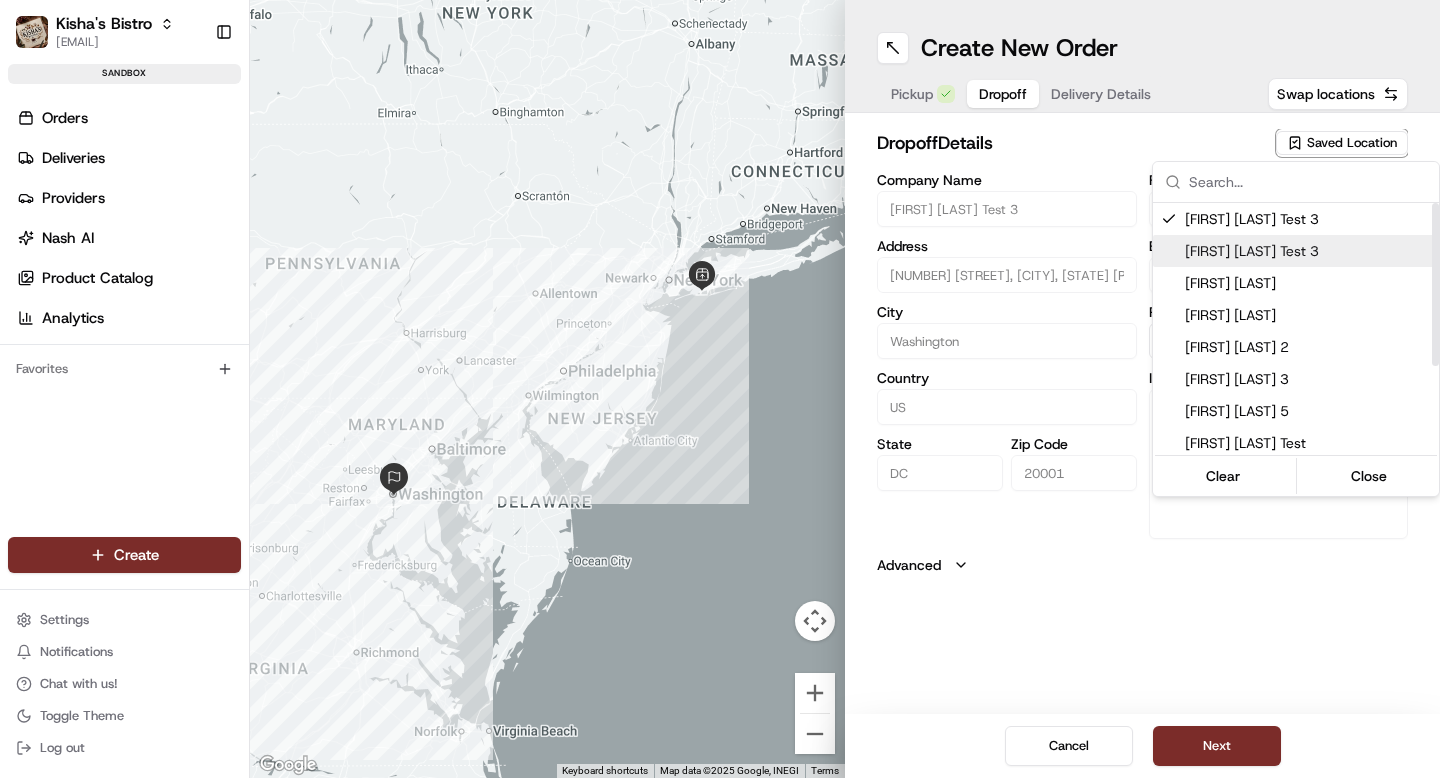 click on "[FIRST] [LAST] Test 3" at bounding box center (1308, 251) 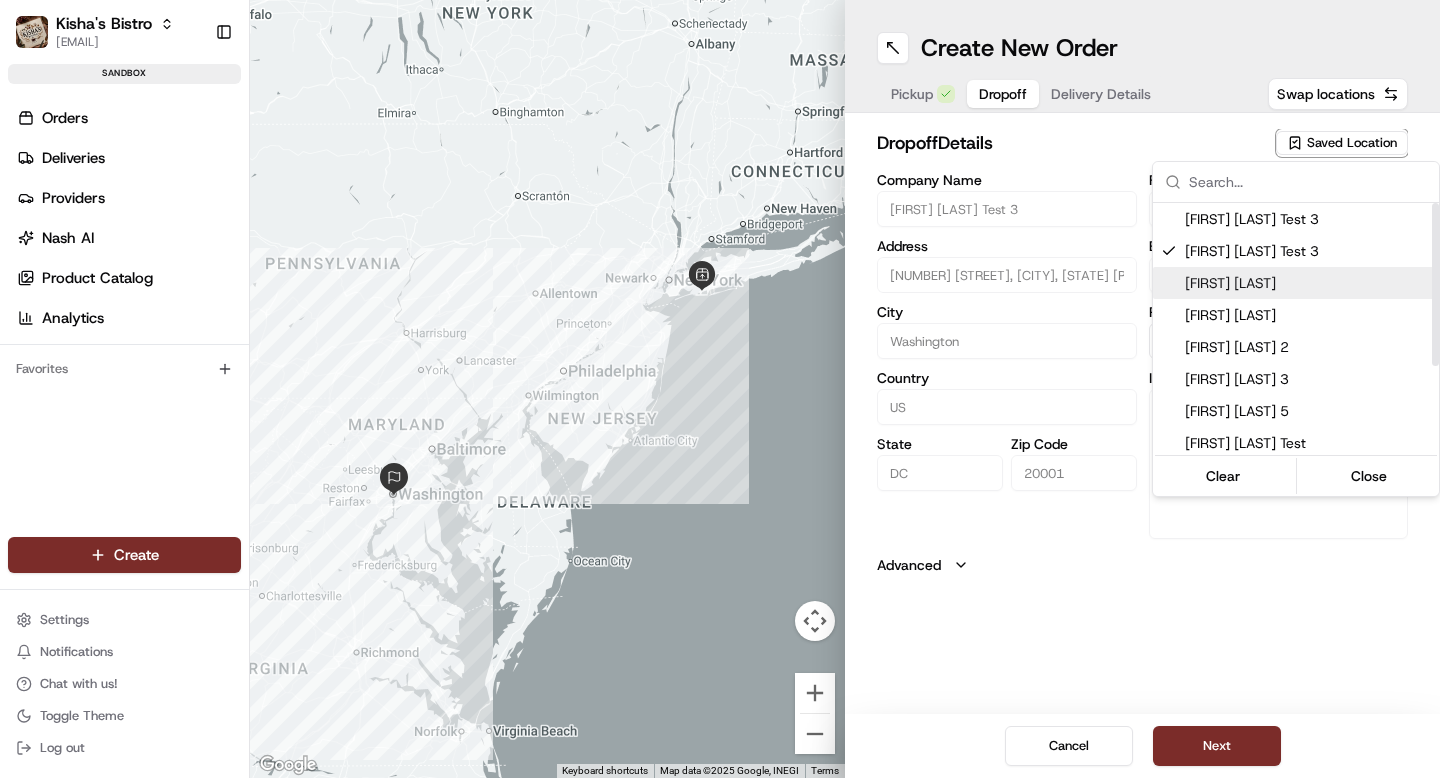 click on "[FIRST] [LAST]" at bounding box center (1308, 283) 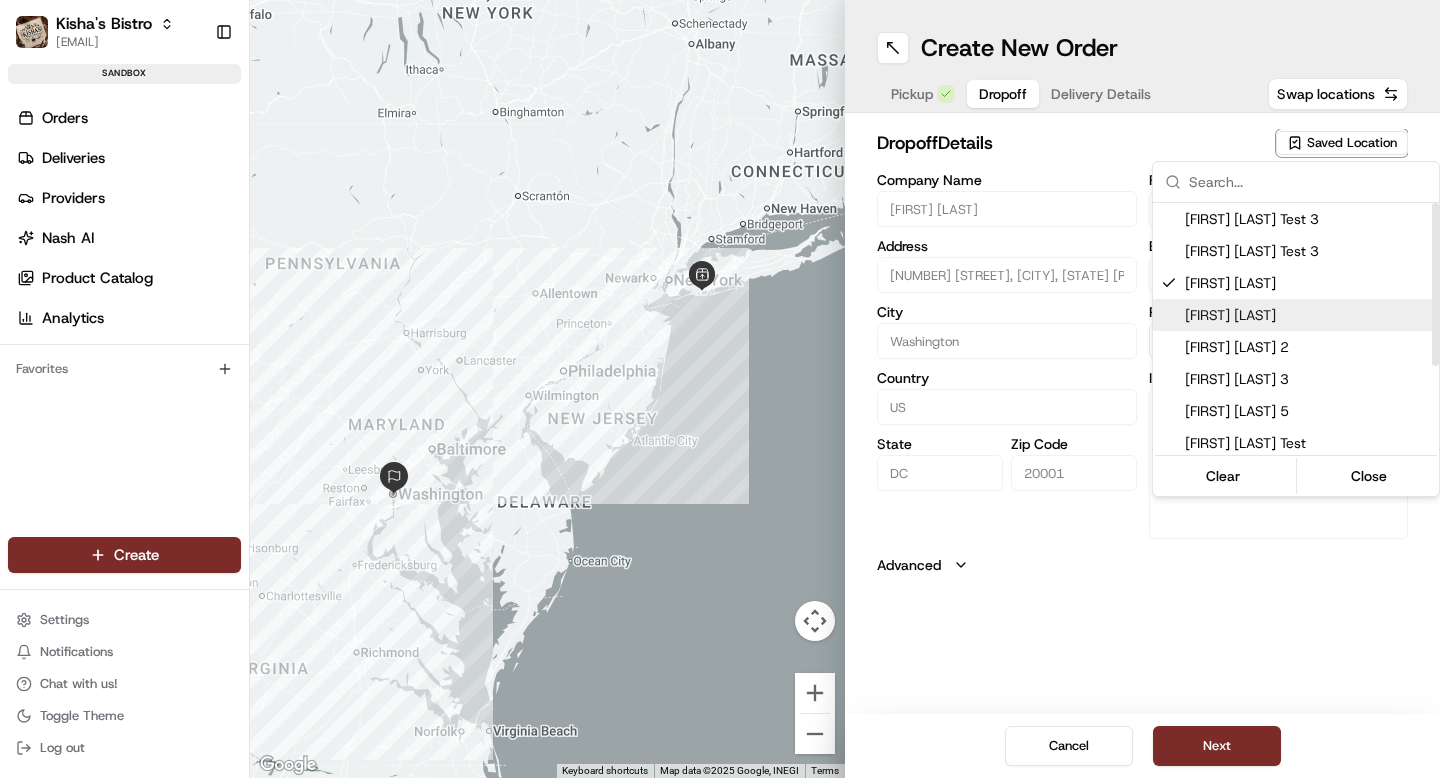 click on "[FIRST] [LAST]" at bounding box center [1308, 315] 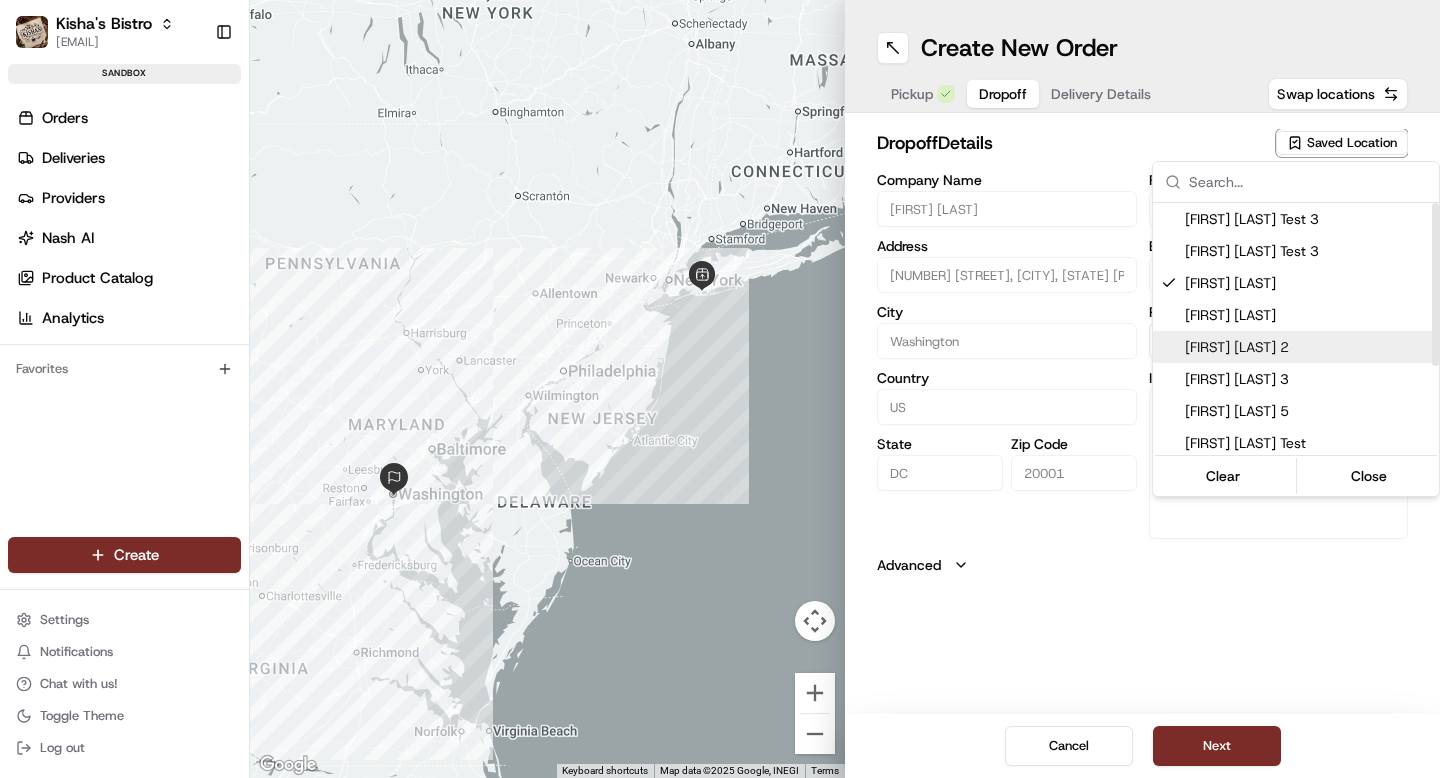 click on "[FIRST] [LAST] 2" at bounding box center (1308, 347) 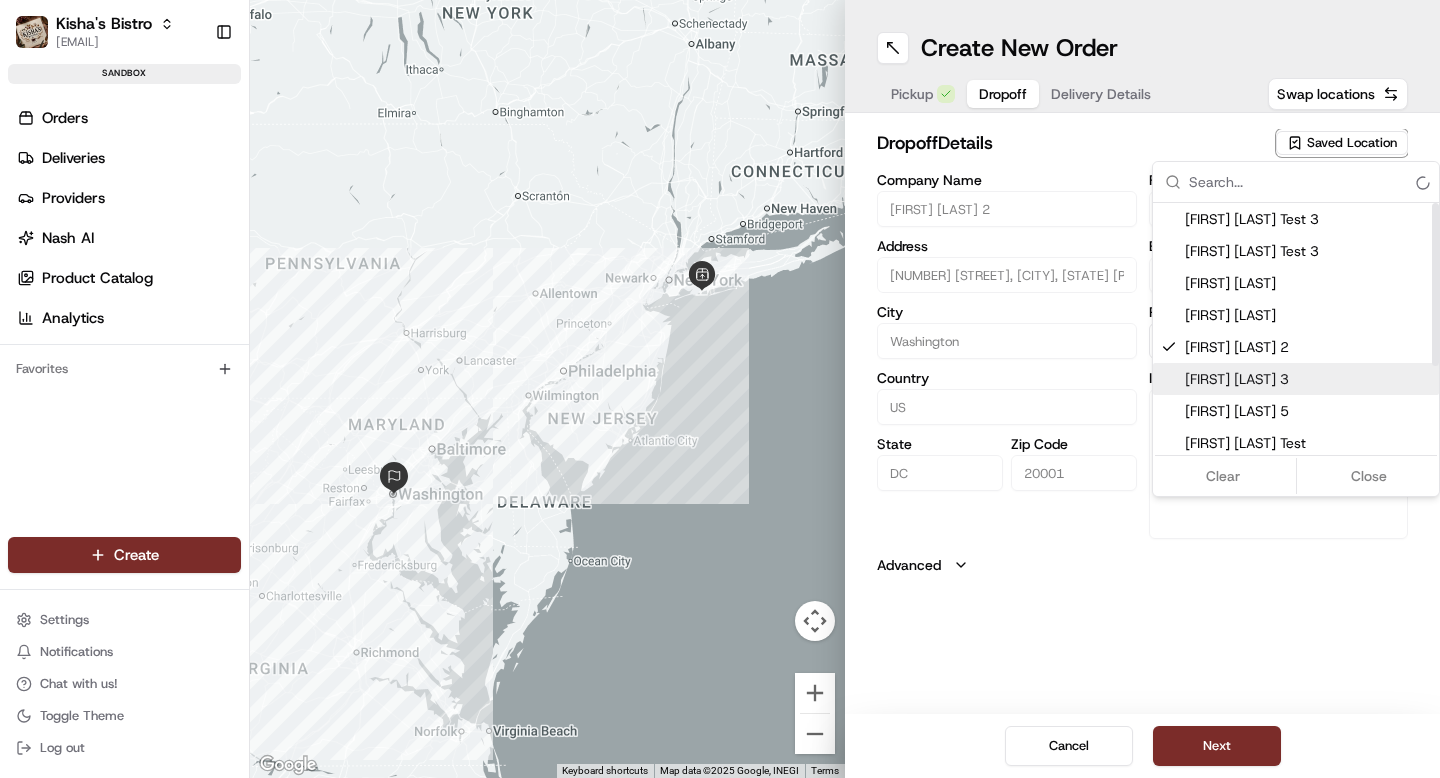 click on "[FIRST] [LAST] 3" at bounding box center [1308, 379] 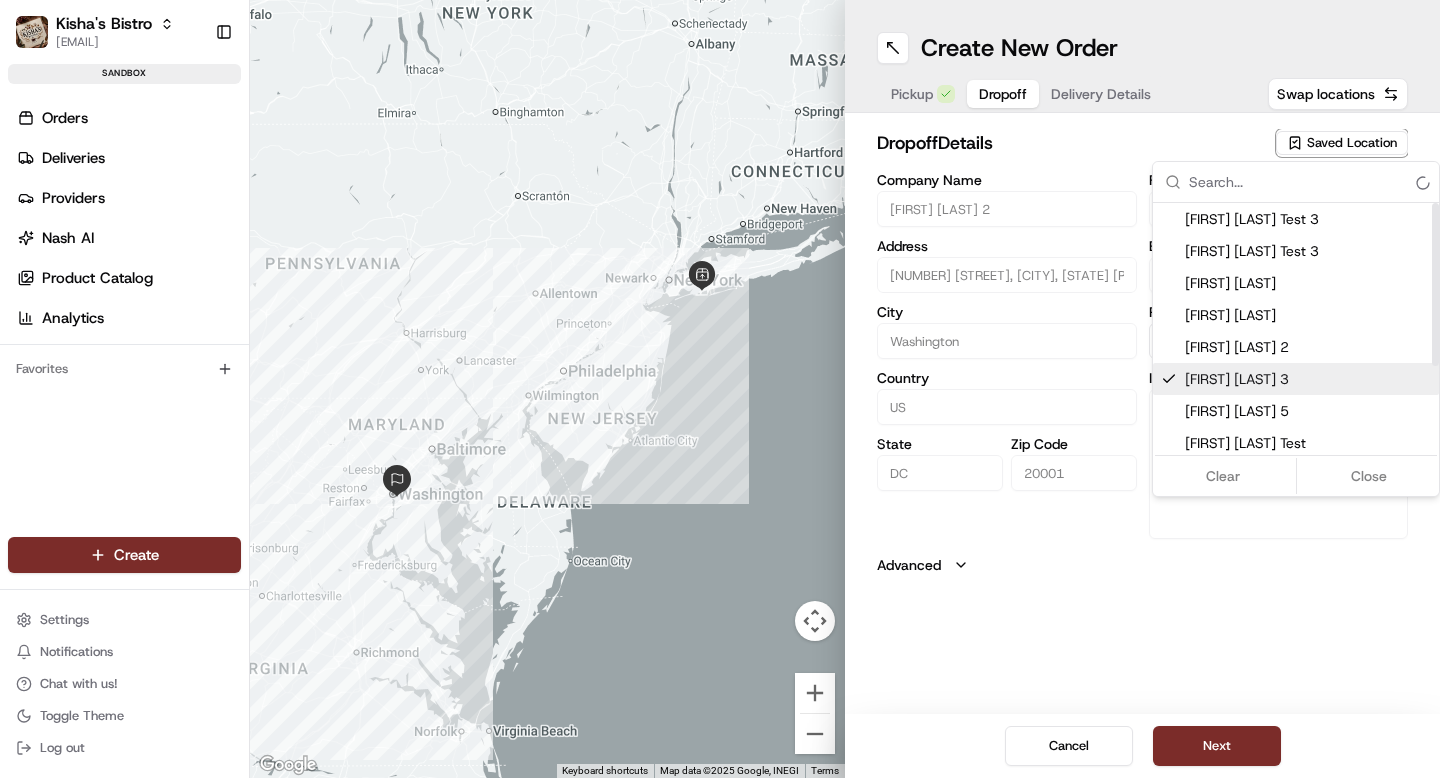 type on "[FIRST] [LAST] 3" 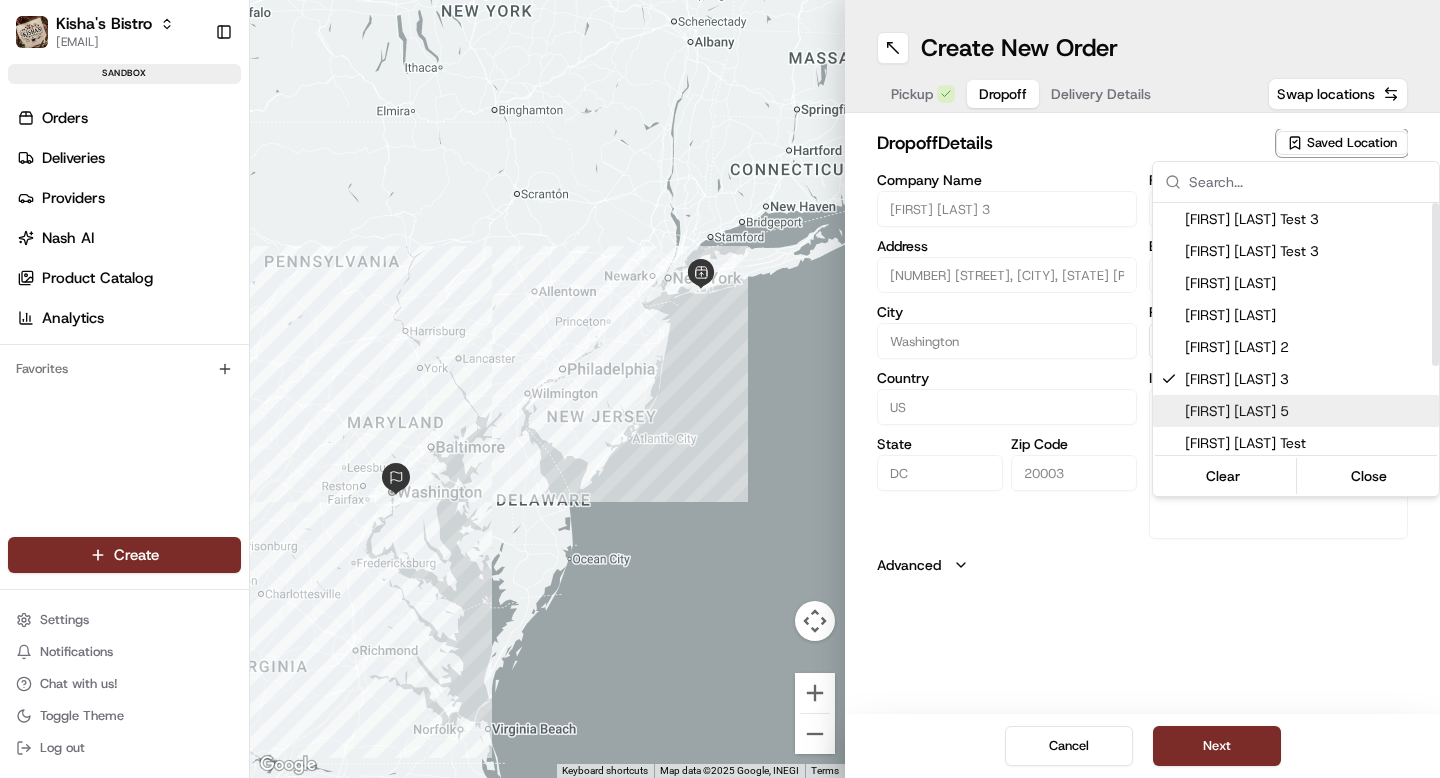 click on "[FIRST] [LAST] 5" at bounding box center (1308, 411) 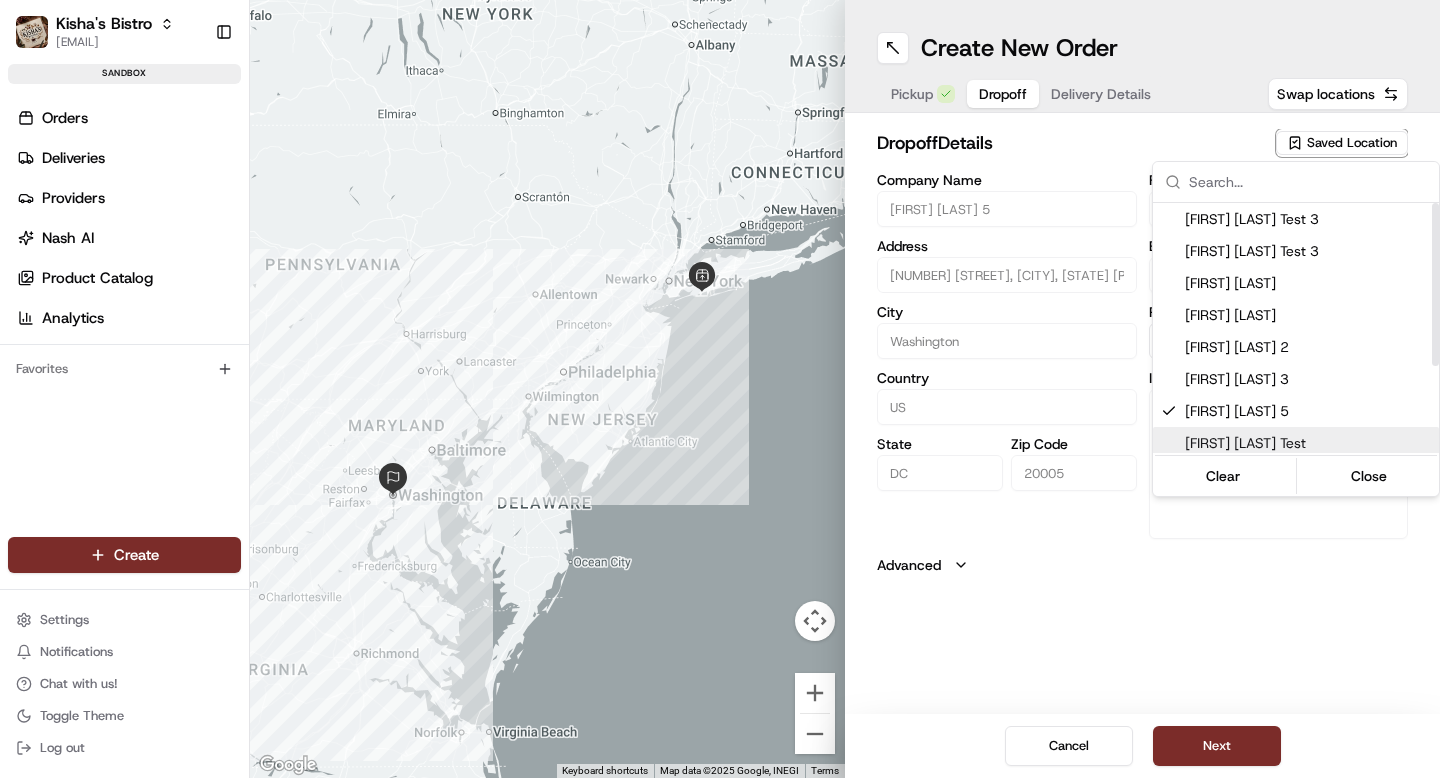 click on "[FIRST] [LAST] Test" at bounding box center (1308, 443) 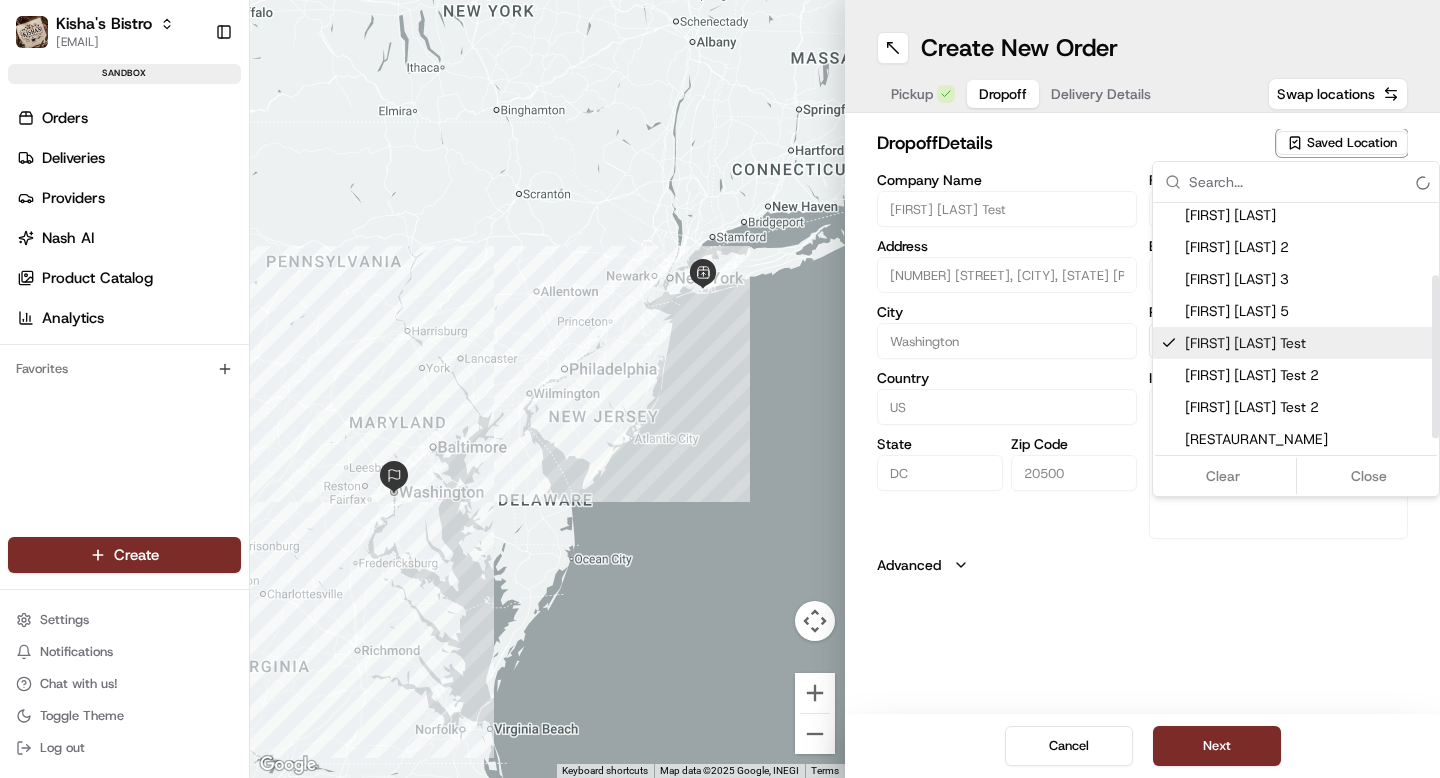 scroll, scrollTop: 134, scrollLeft: 0, axis: vertical 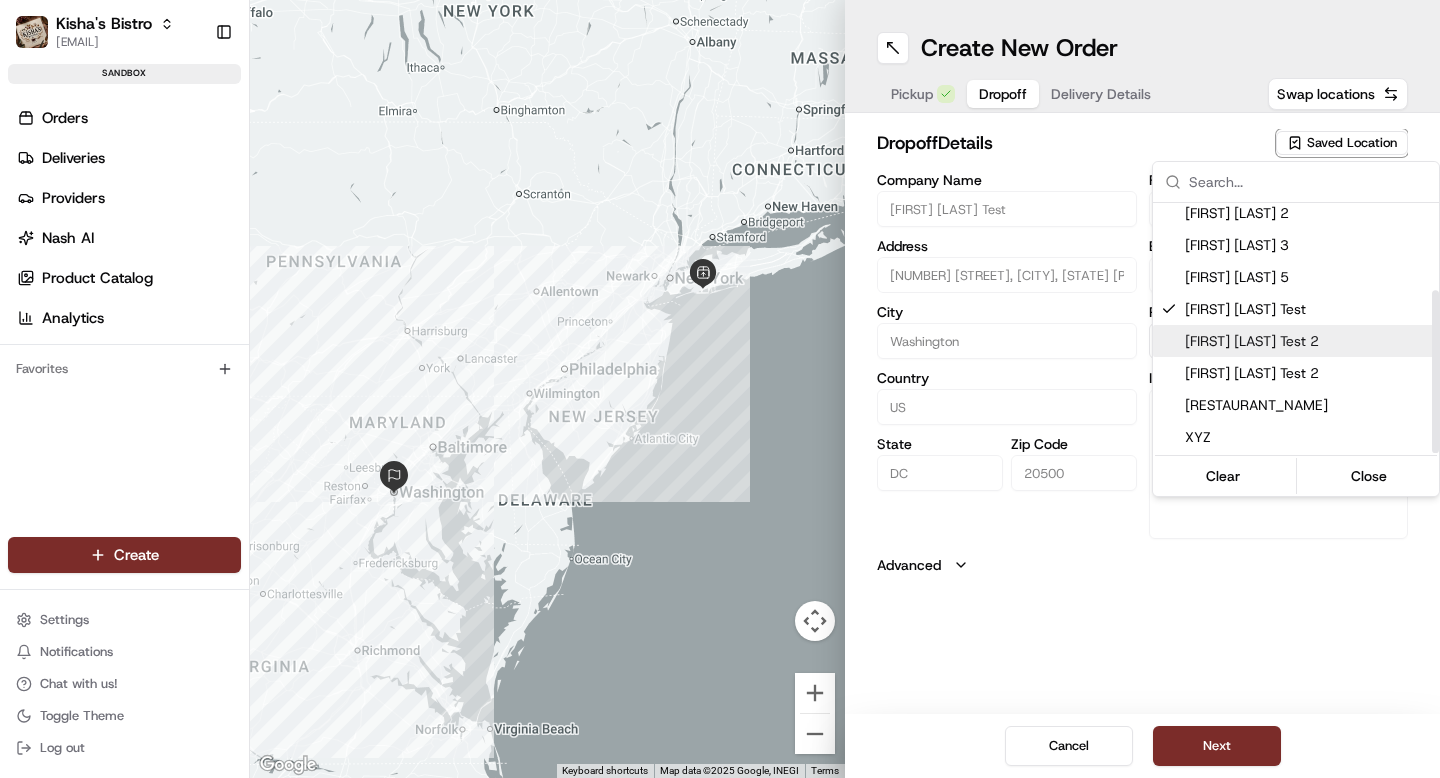 click on "[FIRST] [LAST] Test 2" at bounding box center (1308, 341) 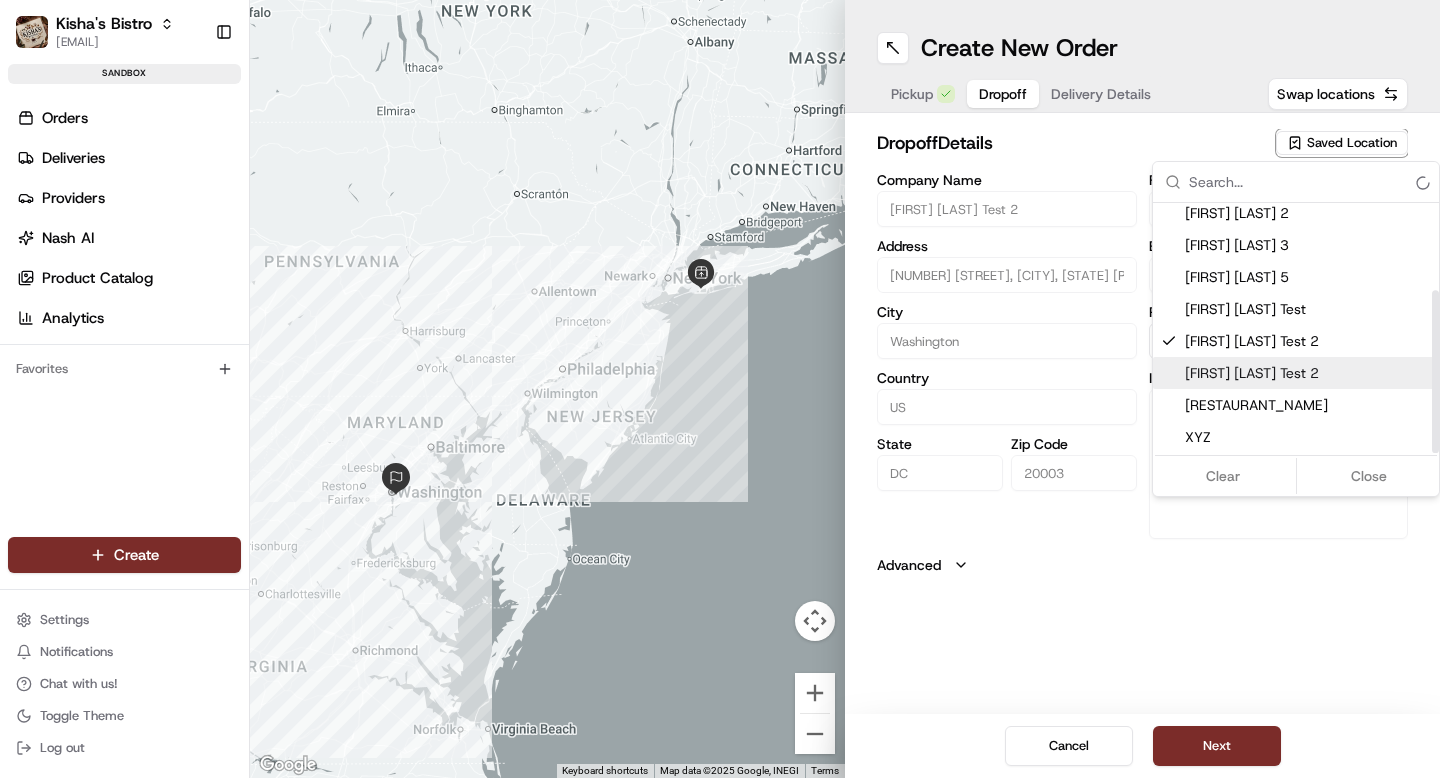 click on "[FIRST] [LAST] Test 2" at bounding box center (1308, 373) 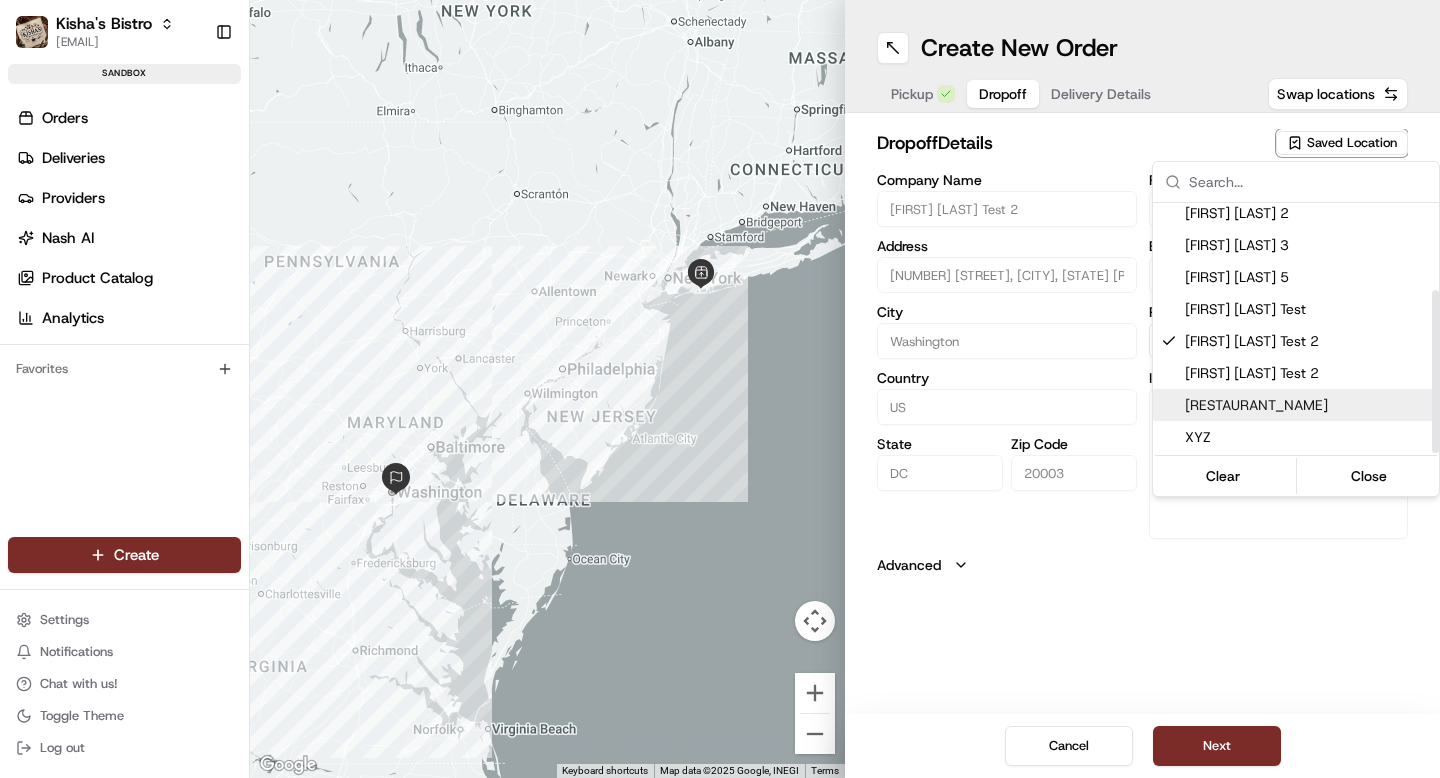 click on "[RESTAURANT_NAME]" at bounding box center (1308, 405) 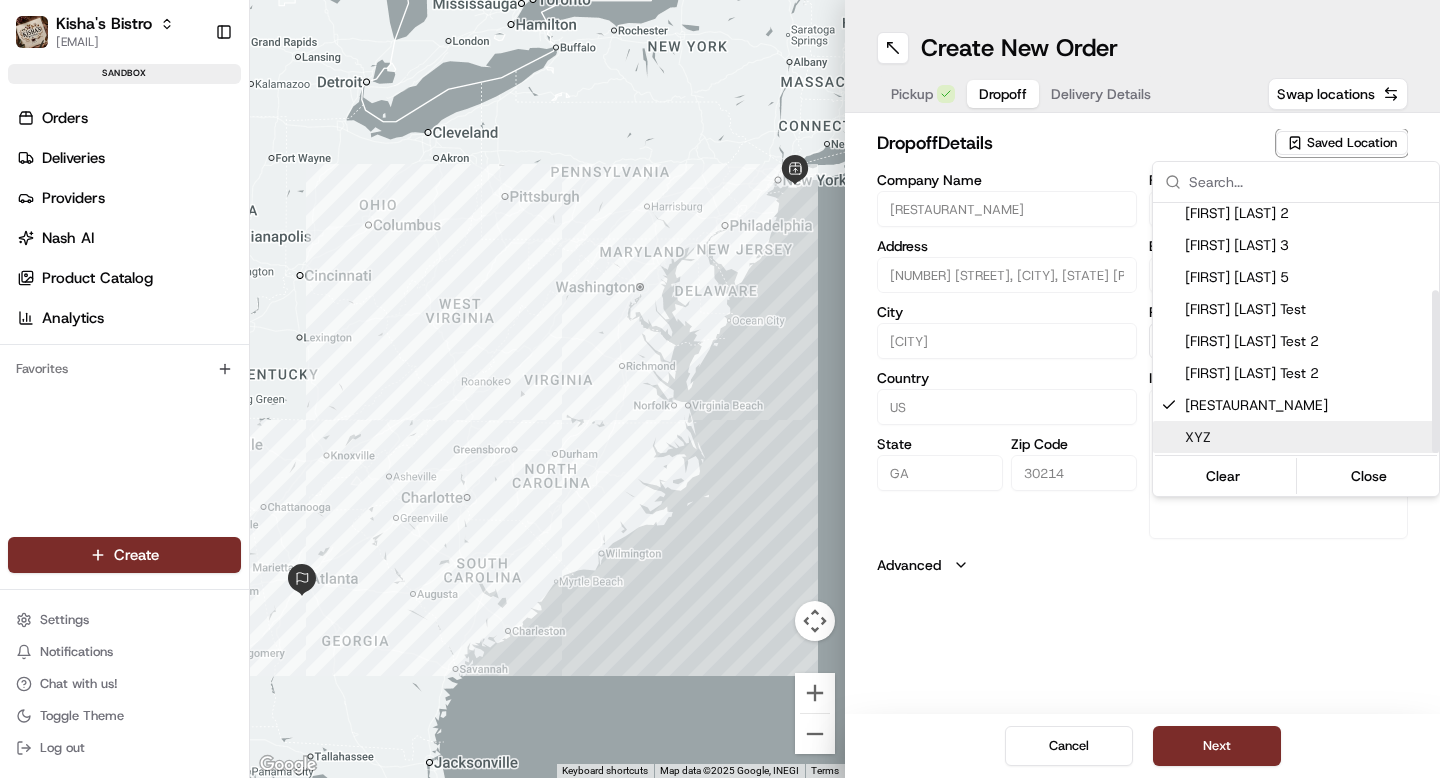 click on "XYZ" at bounding box center (1308, 437) 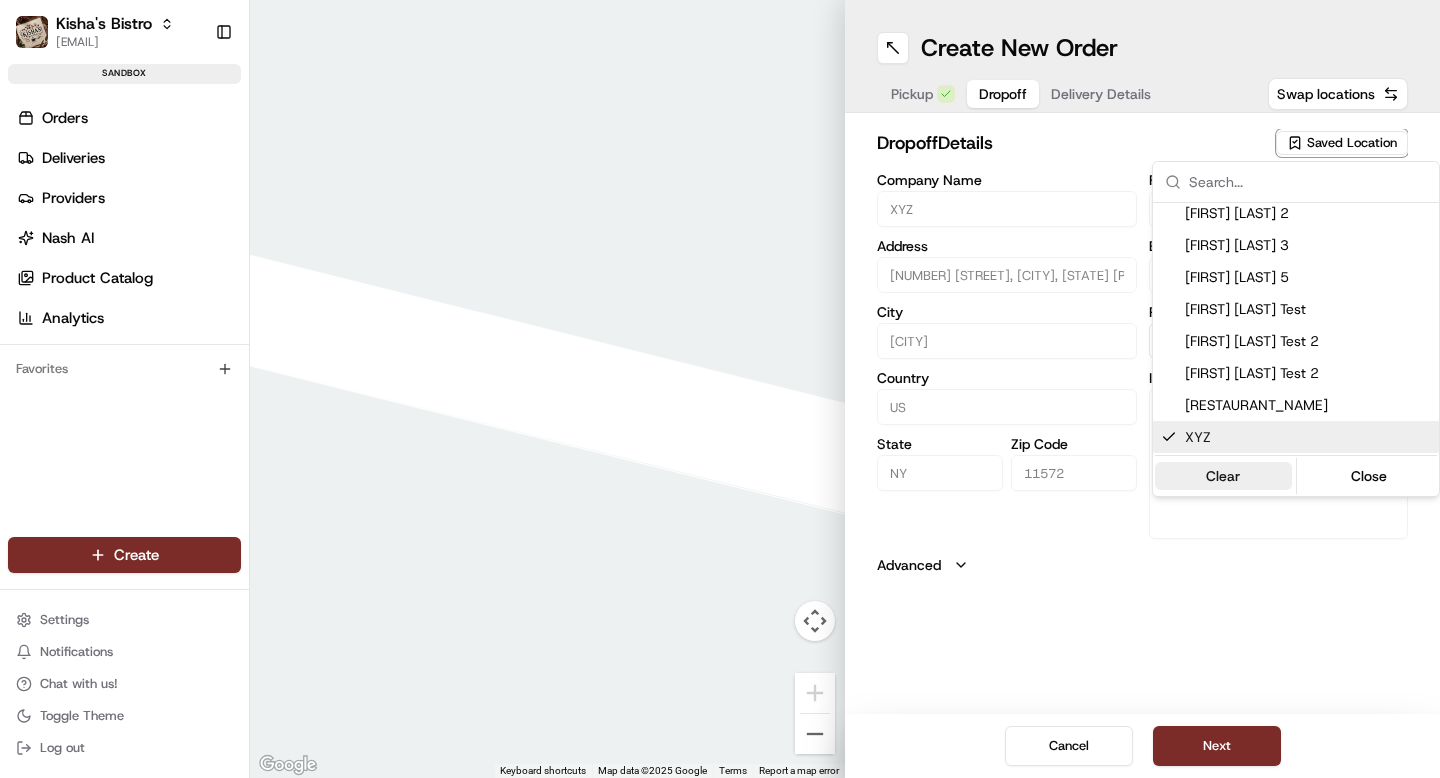 click on "Clear" at bounding box center [1223, 476] 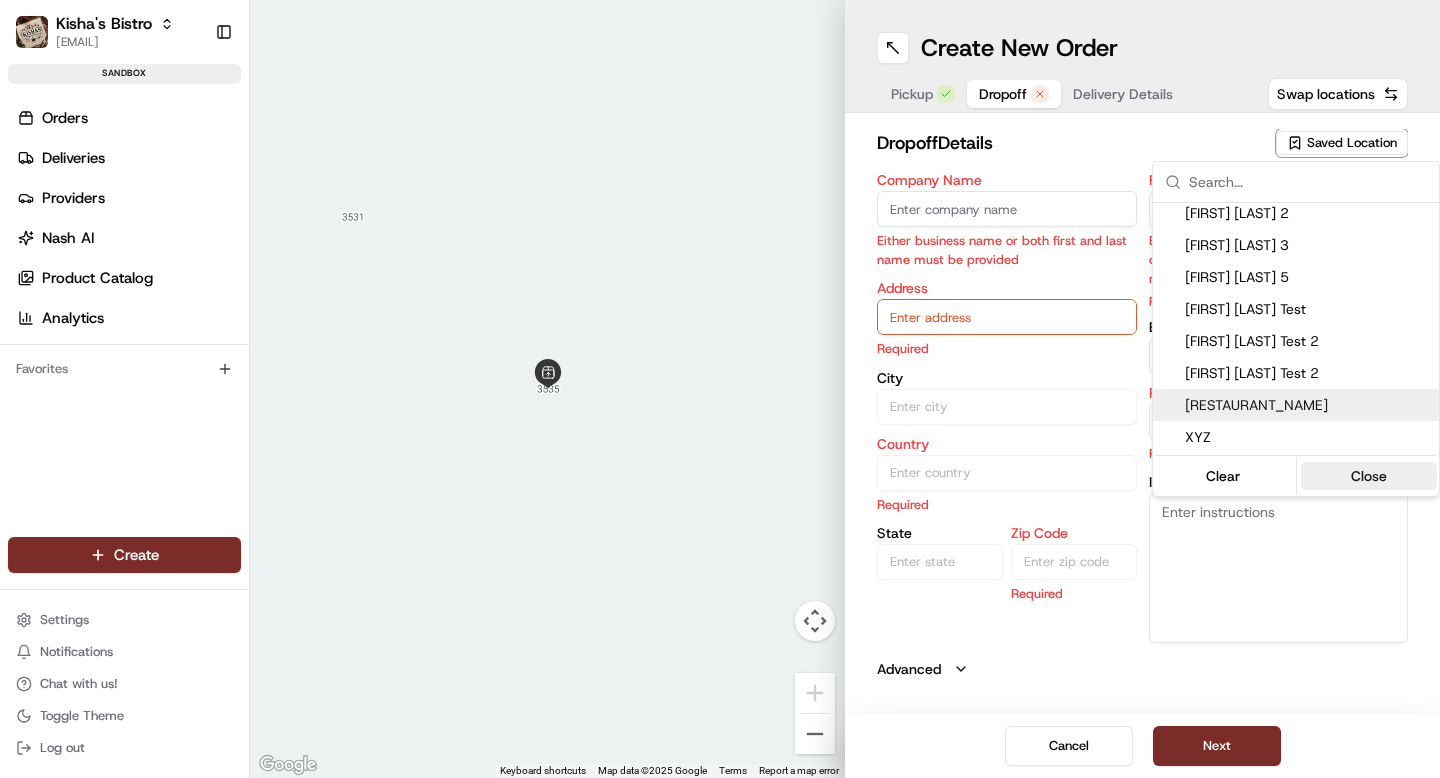 click on "Close" at bounding box center (1369, 476) 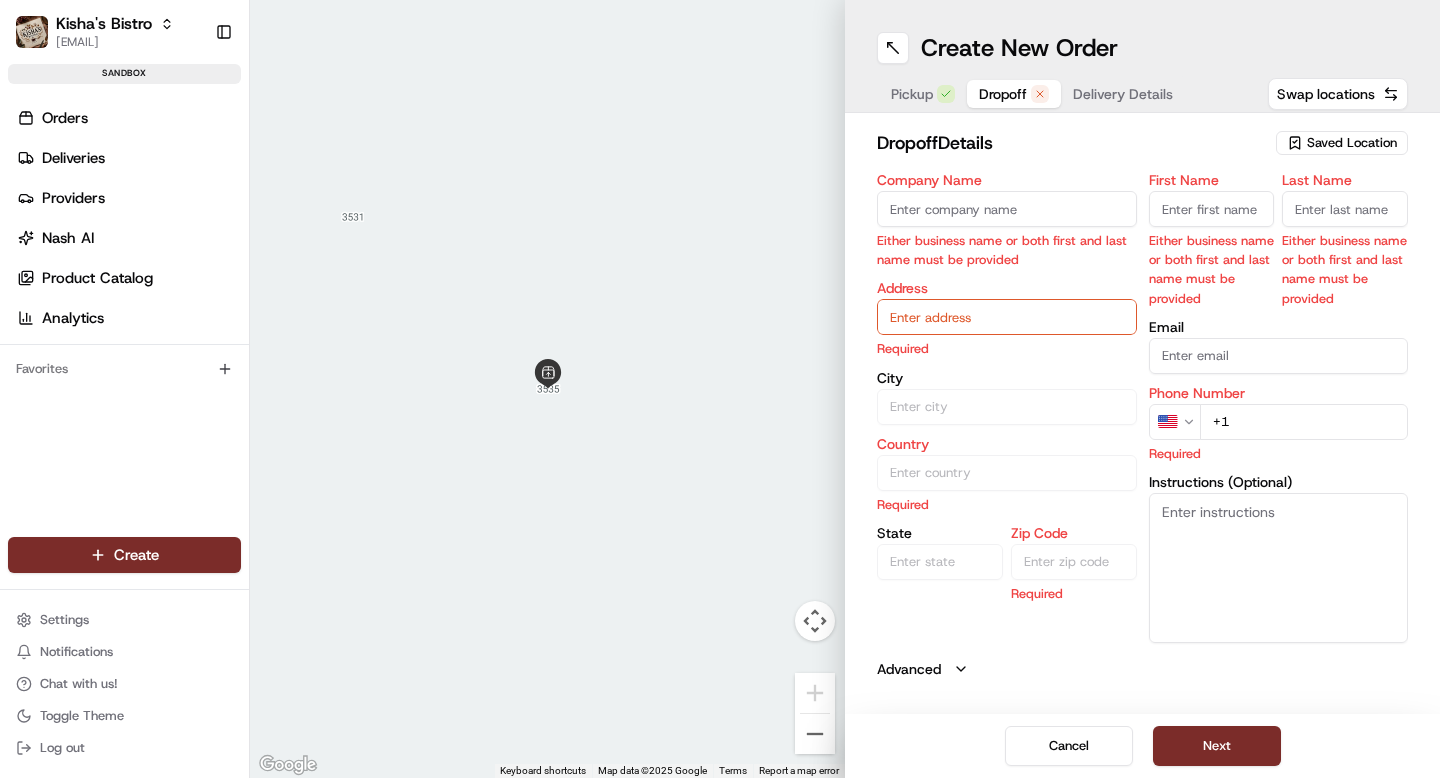 click on "Pickup" at bounding box center (912, 94) 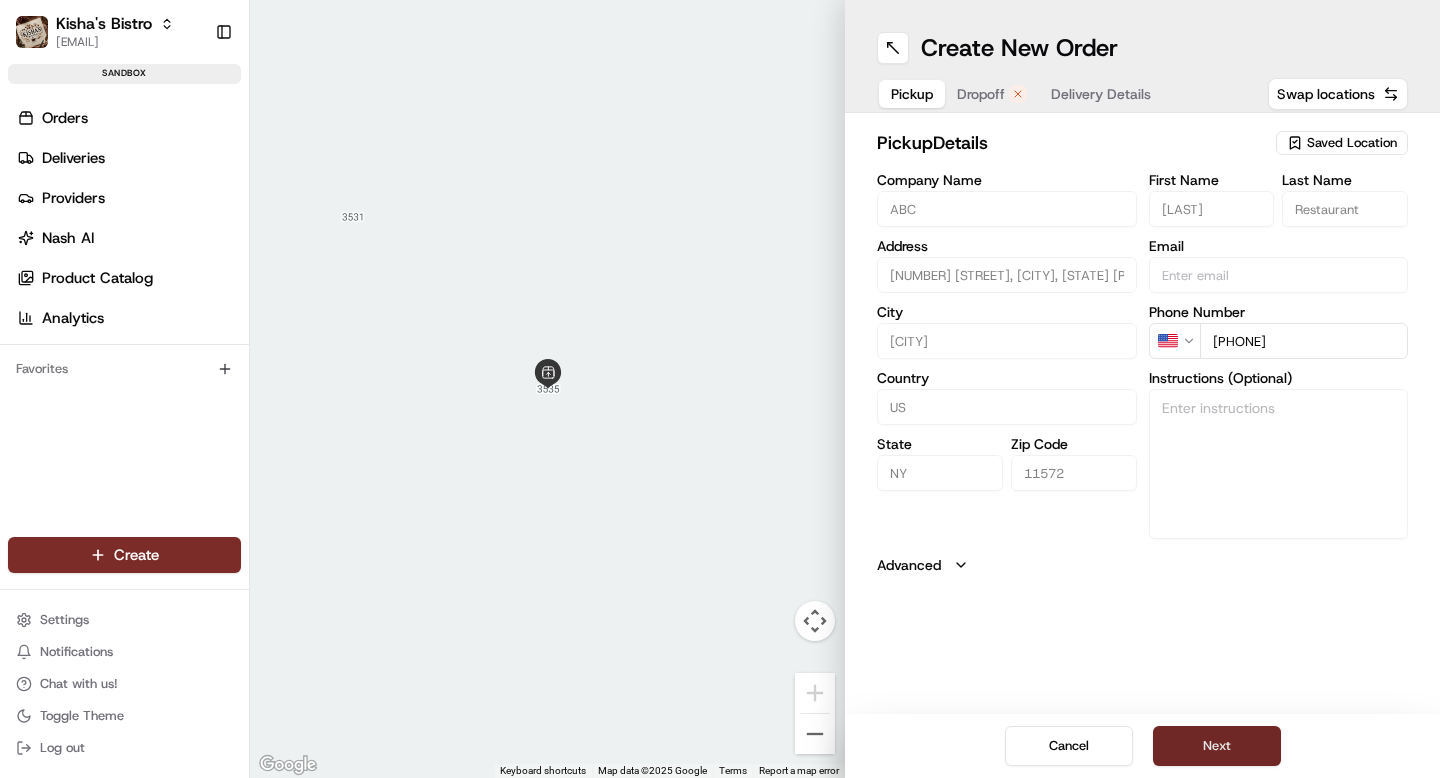 click on "Next" at bounding box center [1217, 746] 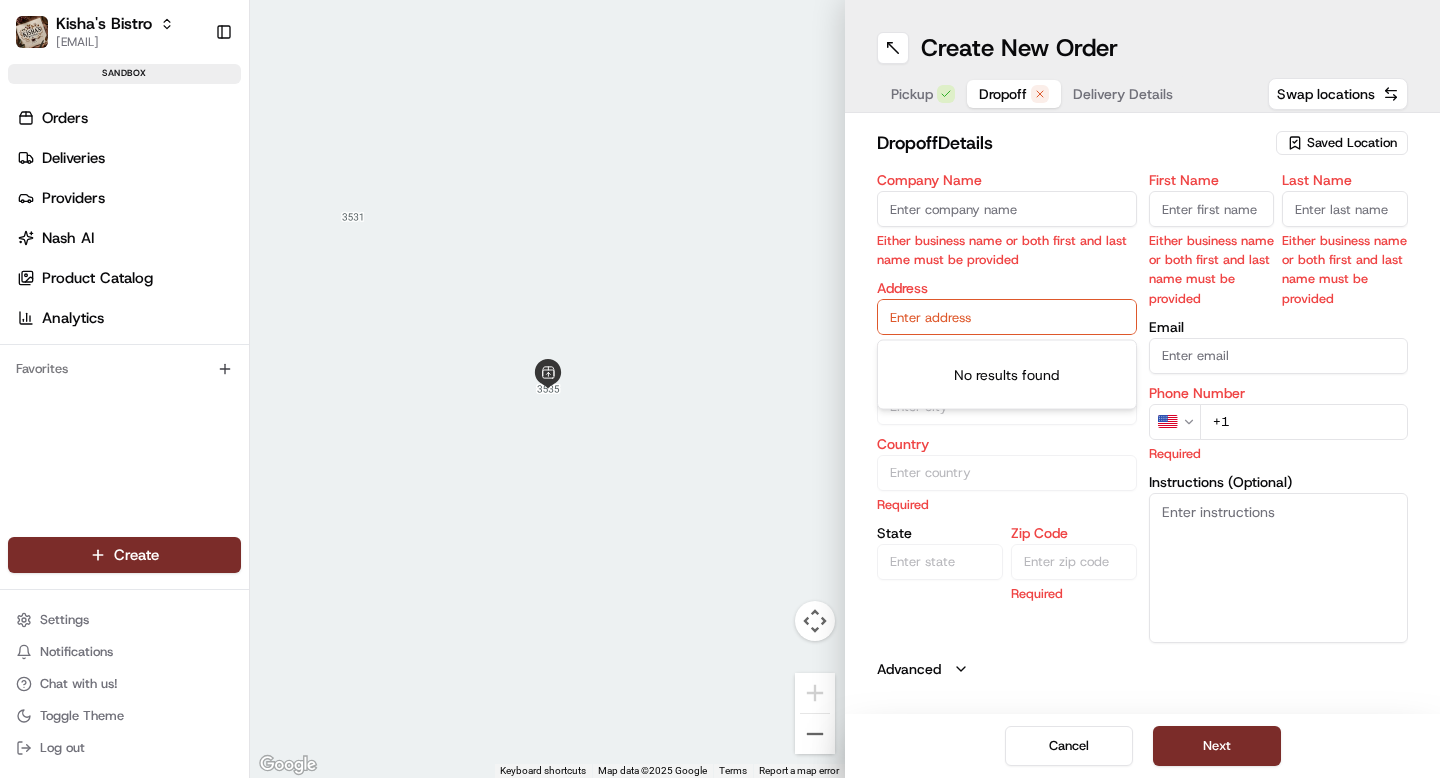 click at bounding box center (1007, 317) 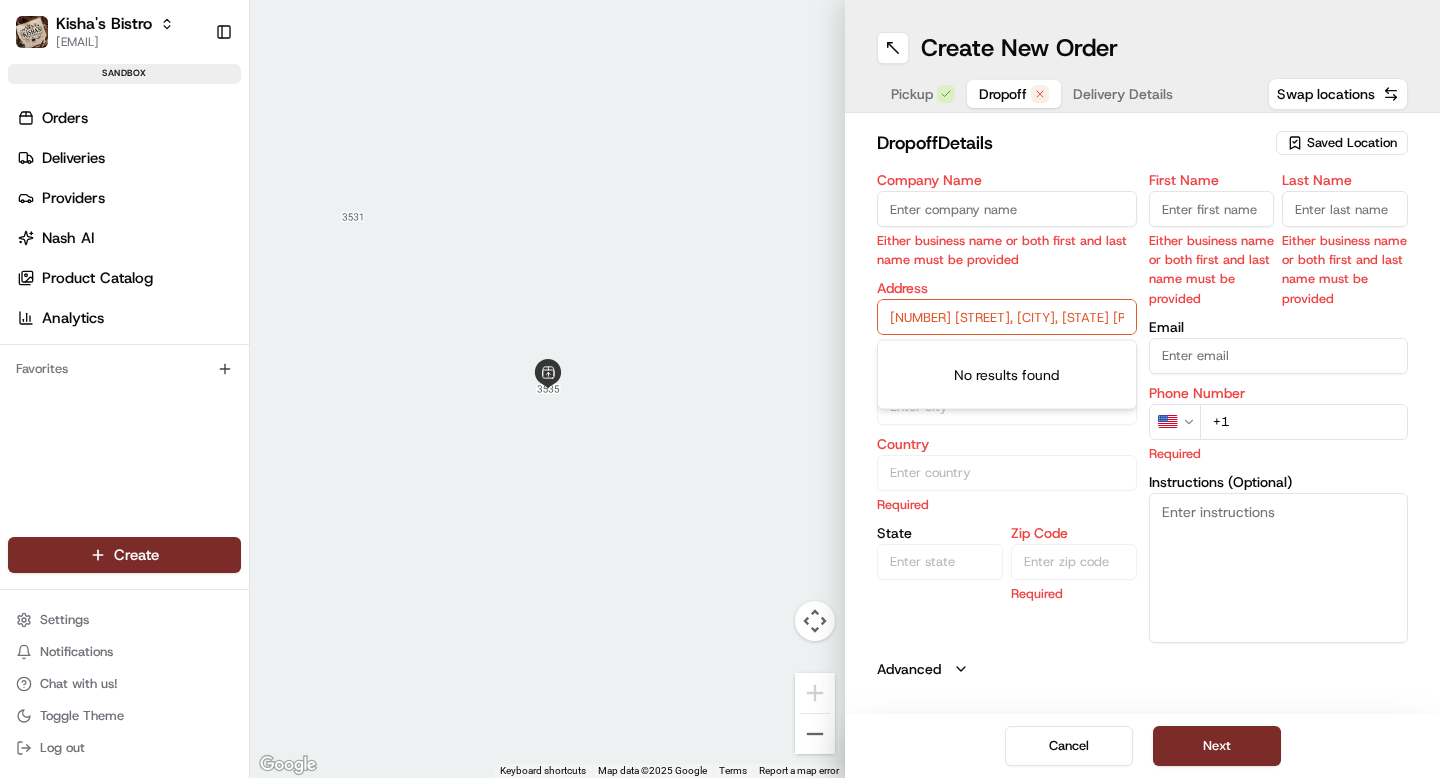 scroll, scrollTop: 0, scrollLeft: 112, axis: horizontal 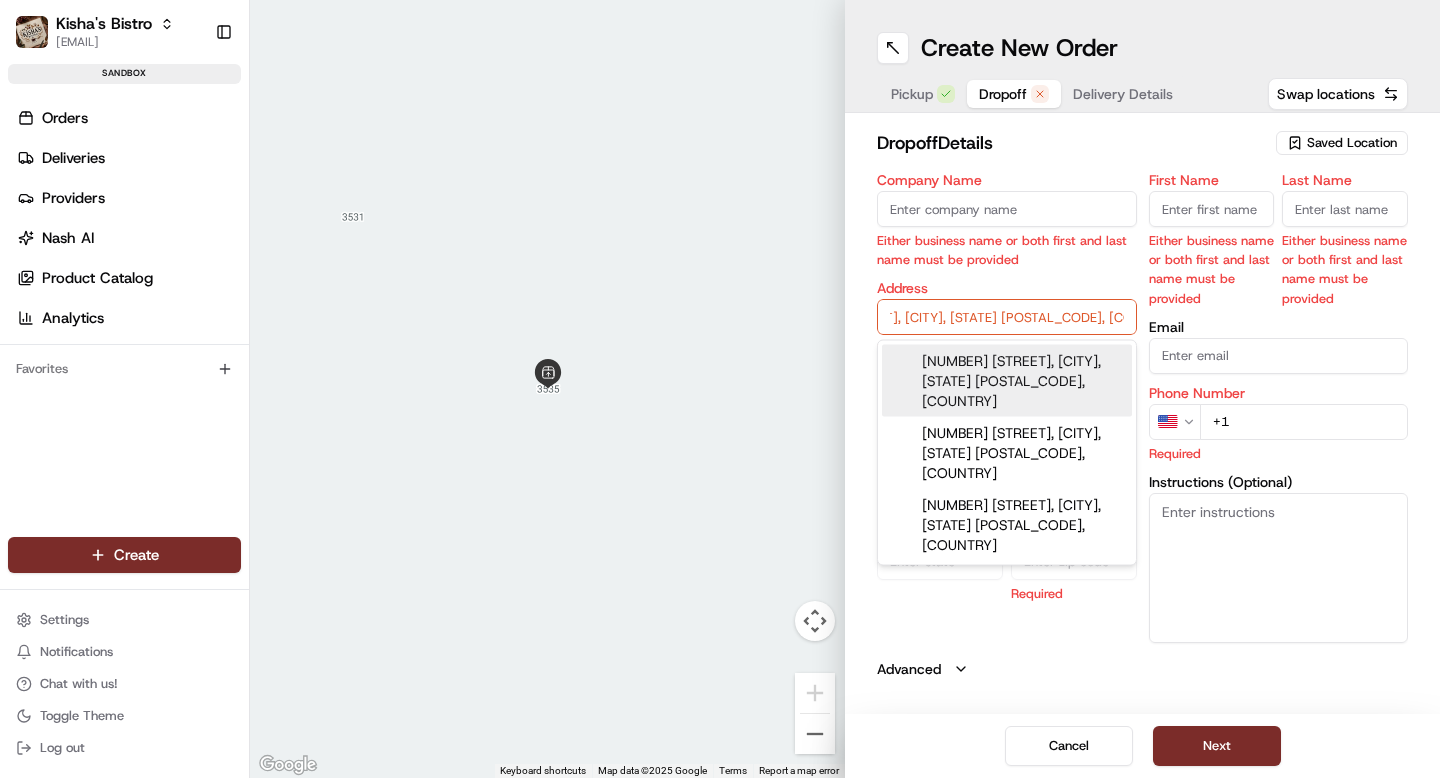 click on "[NUMBER] [STREET], [CITY], [STATE] [POSTAL_CODE], [COUNTRY]" at bounding box center (1007, 381) 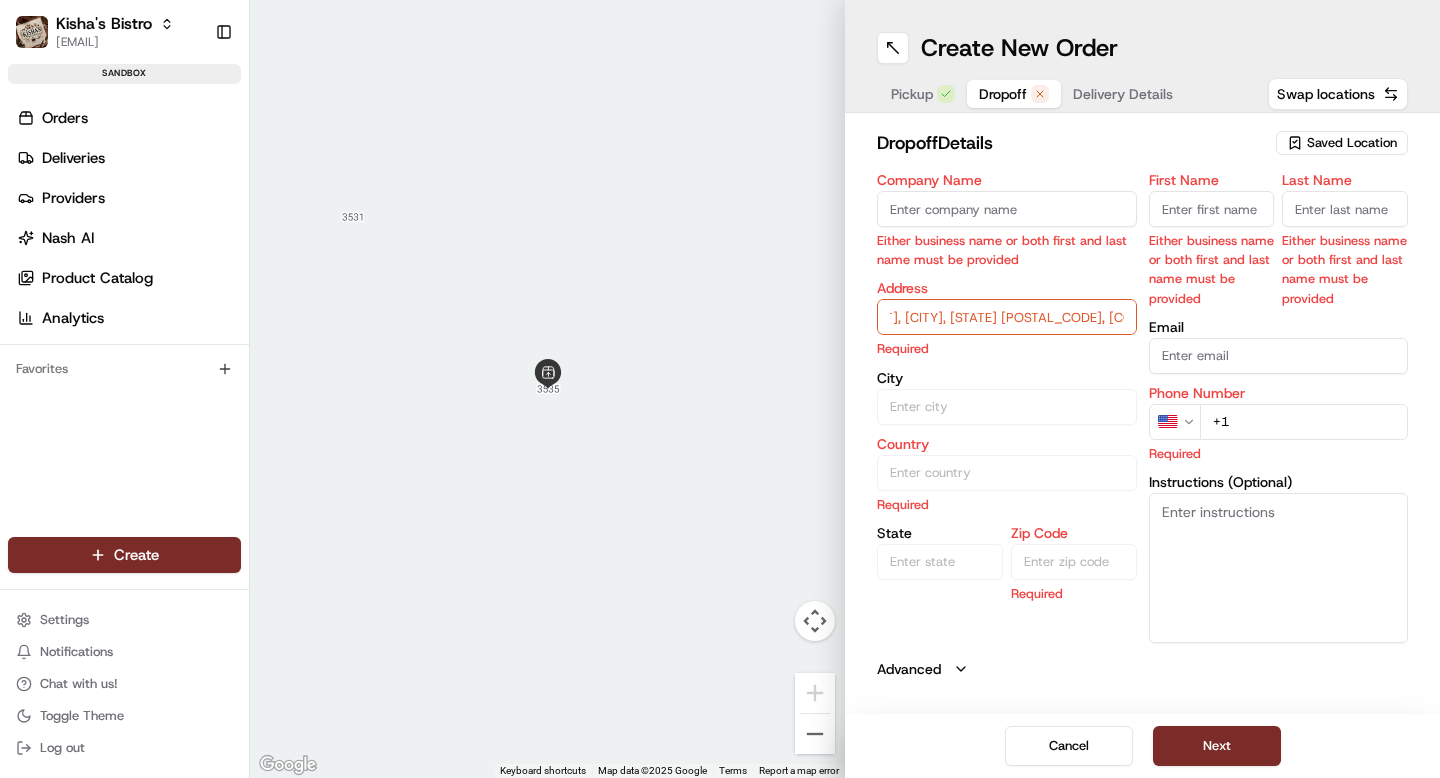 type on "[NUMBER] [STREET], [CITY], [STATE] [POSTAL_CODE], [COUNTRY]" 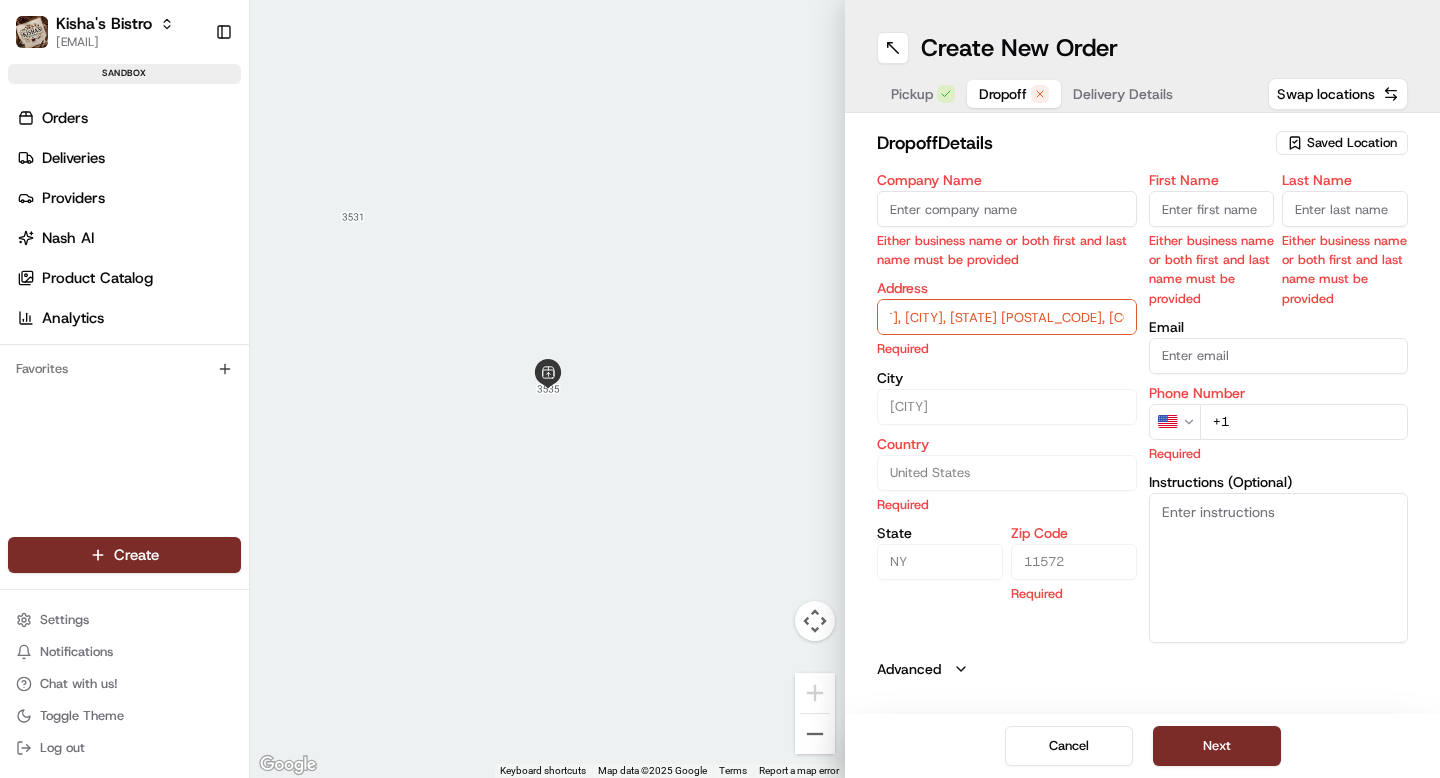 scroll, scrollTop: 0, scrollLeft: 58, axis: horizontal 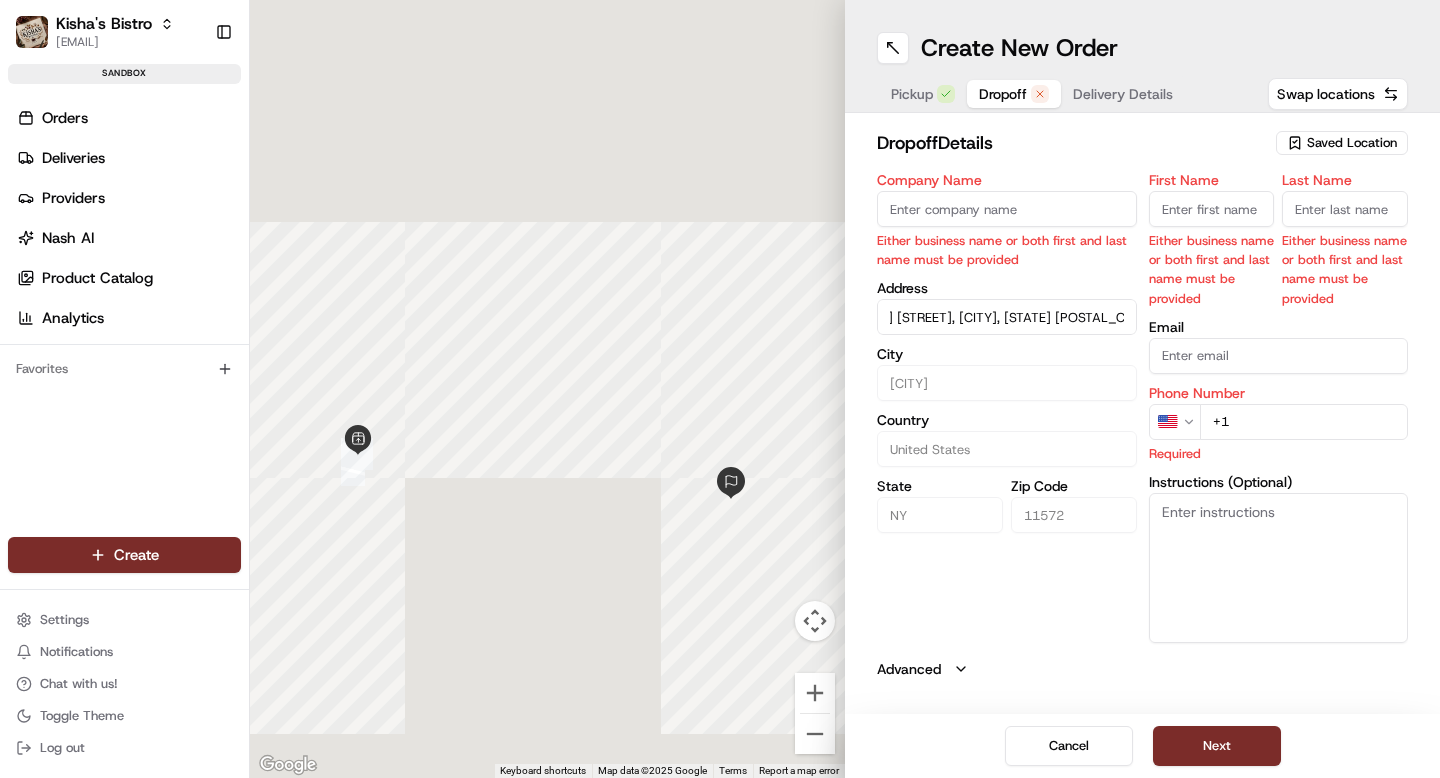 type on "[NUMBER] [STREET], [CITY], [STATE] [POSTAL_CODE], [COUNTRY]" 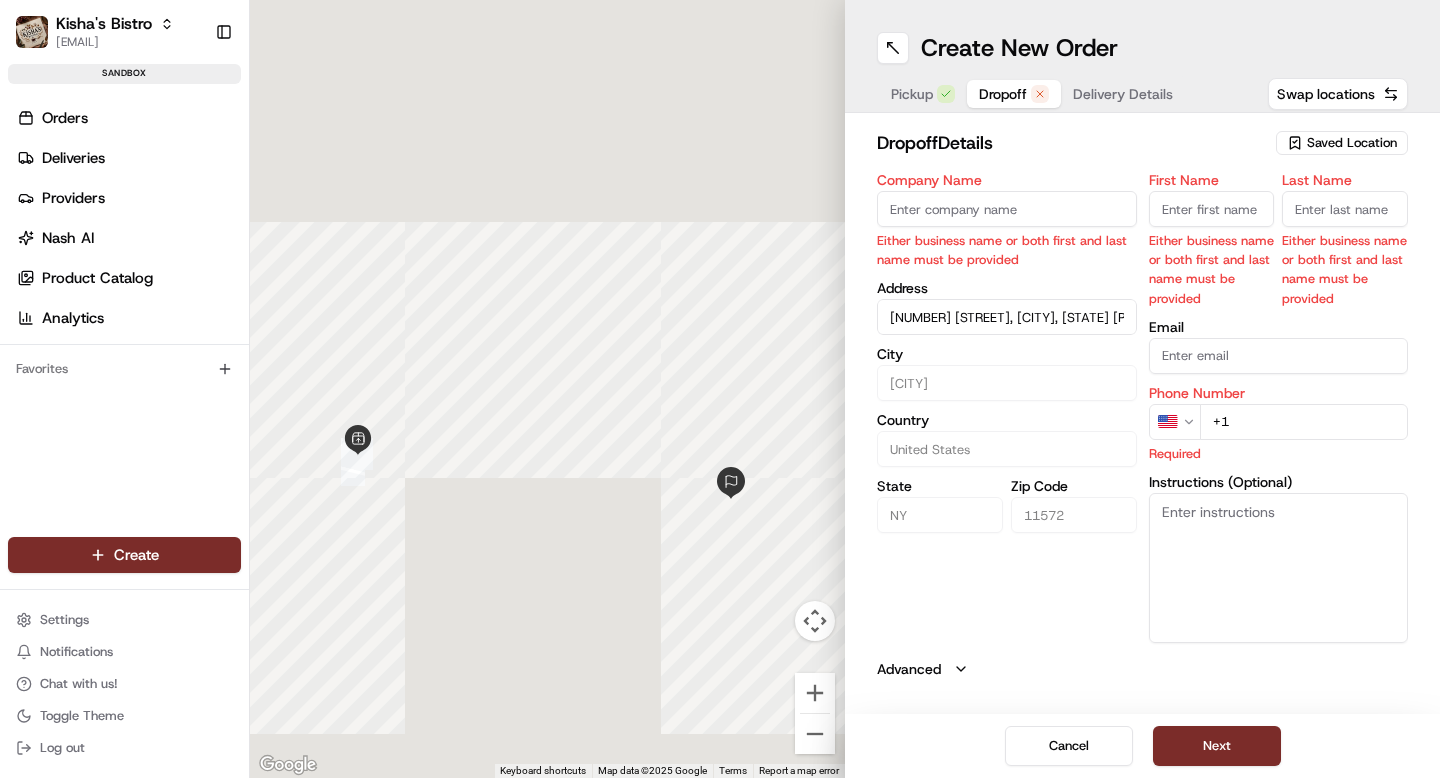 click on "Company Name" at bounding box center [1007, 209] 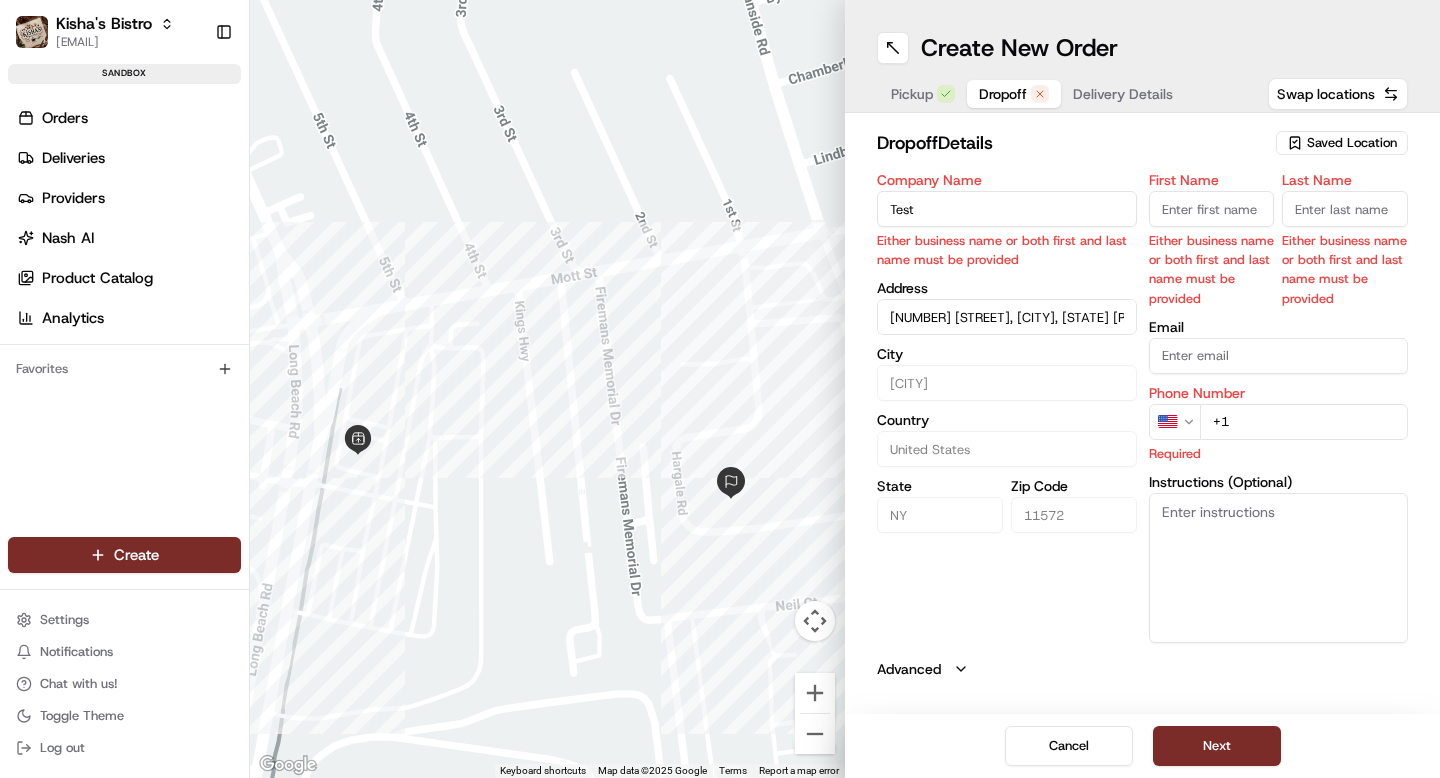type on "Test" 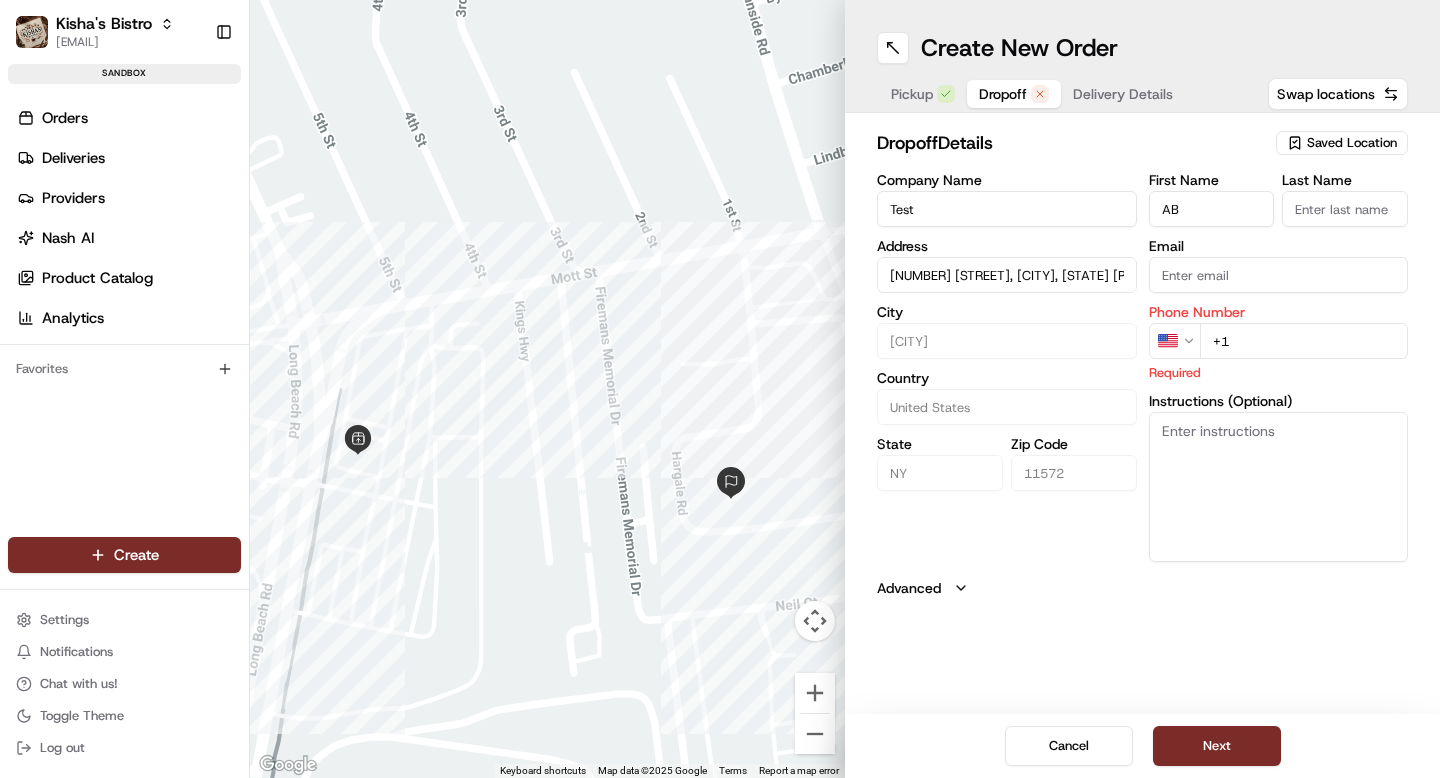 type on "AB" 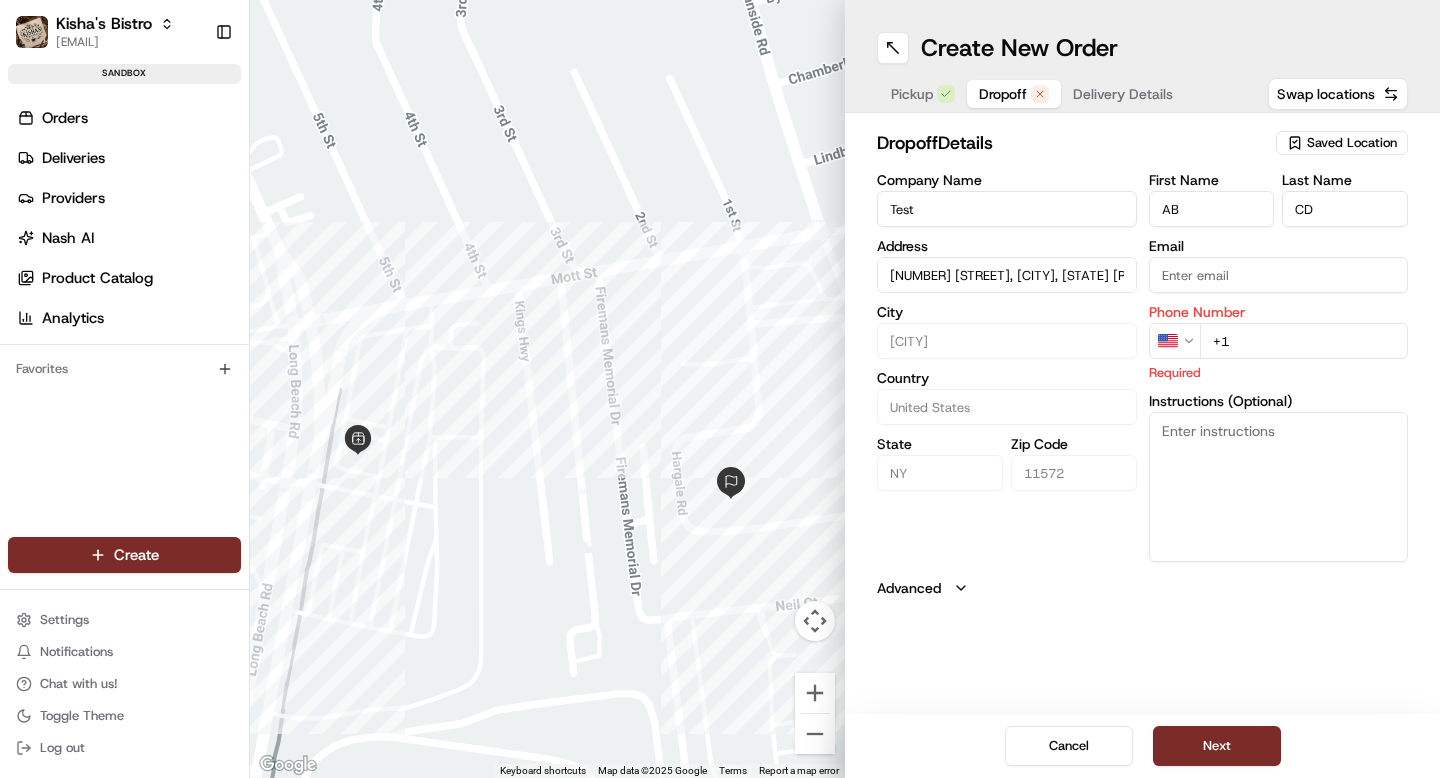 type on "CD" 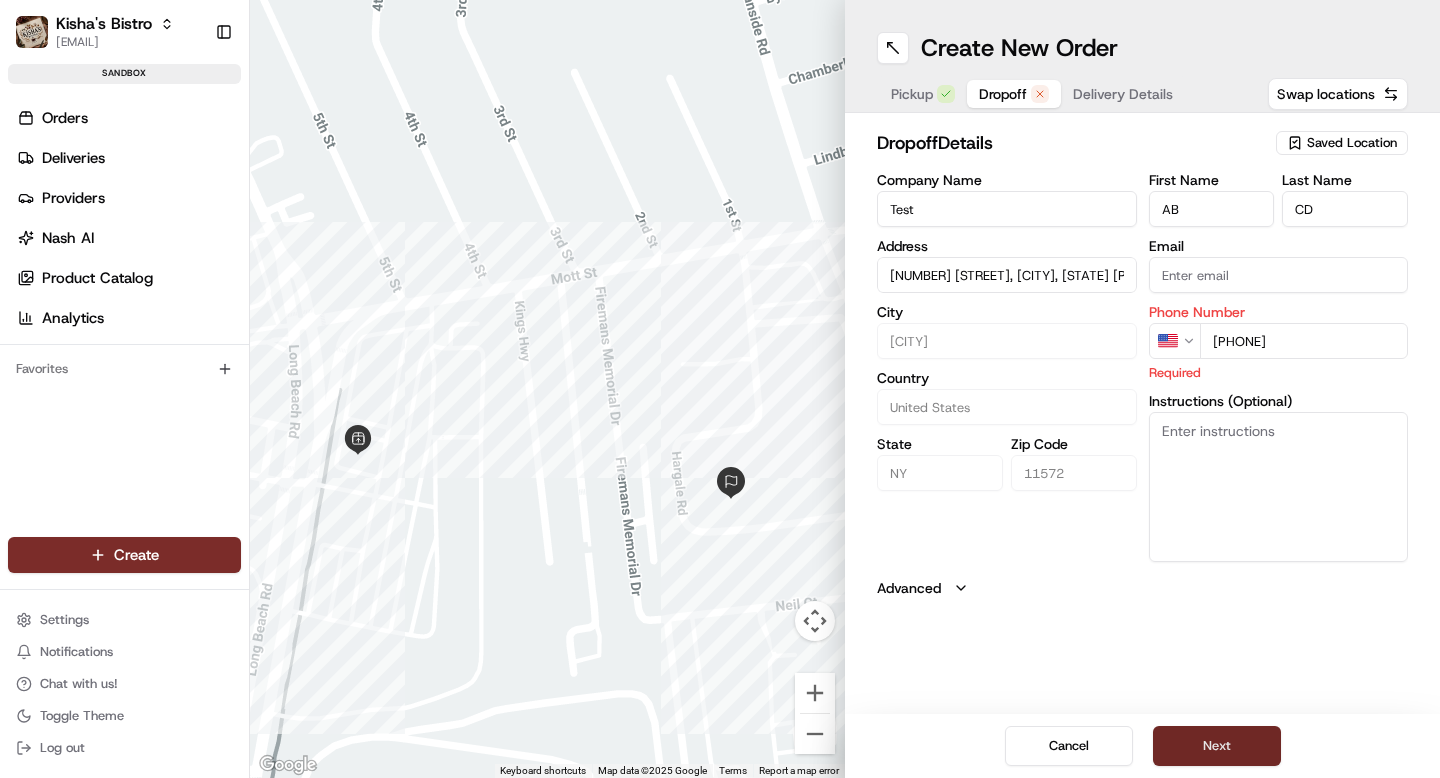type on "[PHONE]" 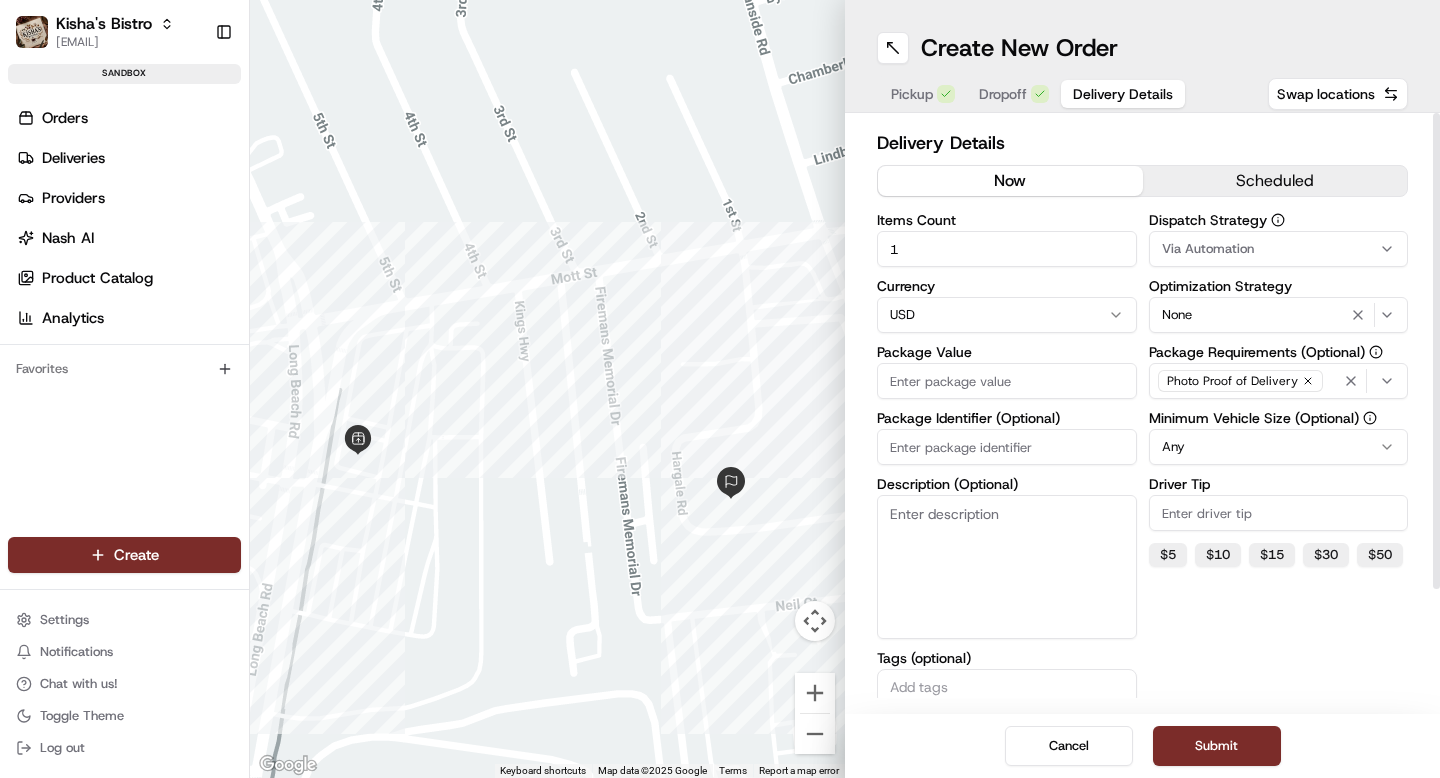click on "scheduled" at bounding box center [1275, 181] 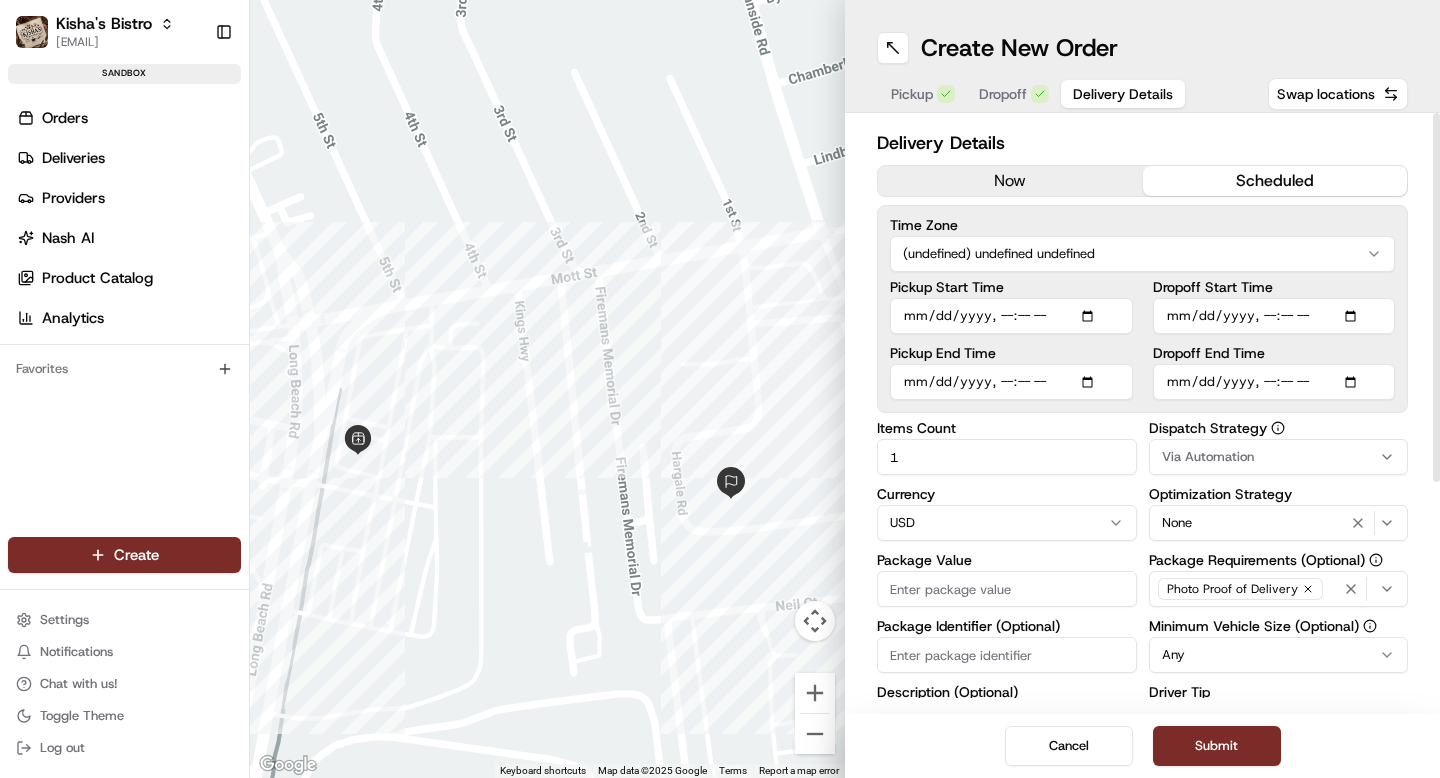 click on "[RESTAURANT_NAME] [EMAIL] Toggle Sidebar sandbox Orders Deliveries Providers Nash AI Product Catalog Analytics Favorites Main Menu Members & Organization Organization Users Roles Preferences Customization Portal Tracking Orchestration Automations Dispatch Strategy Optimization Strategy Shipping Labels Manifest Locations Pickup Locations Dropoff Locations Billing Billing Refund Requests Integrations Notification Triggers Webhooks API Keys Request Logs Other Feature Flags Create Settings Notifications Chat with us! Toggle Theme Log out ← Move left → Move right ↑ Move up ↓ Move down + Zoom in - Zoom out Home Jump left by 75% End Jump right by 75% Page Up Jump up by 75% Page Down Jump down by 75% Keyboard shortcuts Map Data Map data ©2025 Google Map data ©2025 Google 50 m Click to toggle between metric and imperial units Terms Report a map error Create New Order Pickup Dropoff Delivery Details Swap locations Delivery Details now scheduled Time Zone Pickup Start Time Items Count" at bounding box center (720, 389) 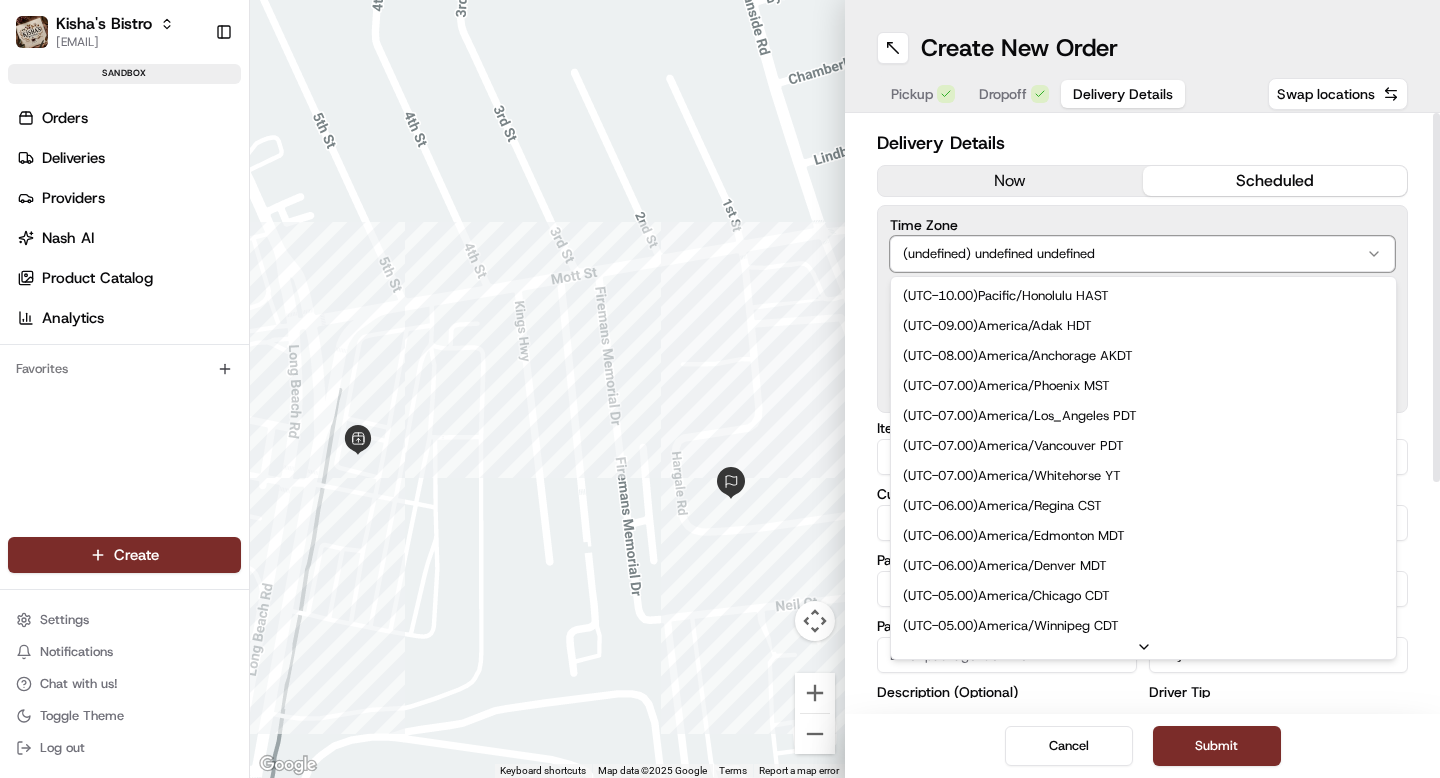 click on "[RESTAURANT_NAME] [EMAIL] Toggle Sidebar sandbox Orders Deliveries Providers Nash AI Product Catalog Analytics Favorites Main Menu Members & Organization Organization Users Roles Preferences Customization Portal Tracking Orchestration Automations Dispatch Strategy Optimization Strategy Shipping Labels Manifest Locations Pickup Locations Dropoff Locations Billing Billing Refund Requests Integrations Notification Triggers Webhooks API Keys Request Logs Other Feature Flags Create Settings Notifications Chat with us! Toggle Theme Log out ← Move left → Move right ↑ Move up ↓ Move down + Zoom in - Zoom out Home Jump left by 75% End Jump right by 75% Page Up Jump up by 75% Page Down Jump down by 75% Keyboard shortcuts Map Data Map data ©2025 Google Map data ©2025 Google 50 m Click to toggle between metric and imperial units Terms Report a map error Create New Order Pickup Dropoff Delivery Details Swap locations Delivery Details now scheduled Time Zone ( [TIMEZONE] ) [TIMEZONE] [TIMEZONE] Pickup Start Time Pickup End Time Dropoff Start Time Dropoff End Time Items Count 1 Currency USD Package Value Package Identifier (Optional) Description (Optional) Tags (optional) Dispatch Strategy Via Automation Optimization Strategy None Package Requirements (Optional) Photo Proof of Delivery Minimum Vehicle Size (Optional) Any Driver Tip $ 5 $ 10 $ 15 $ 30 $ 50 Package Items ( 0 ) Total Package Dimensions (Optional) Advanced (Optional)" at bounding box center [720, 389] 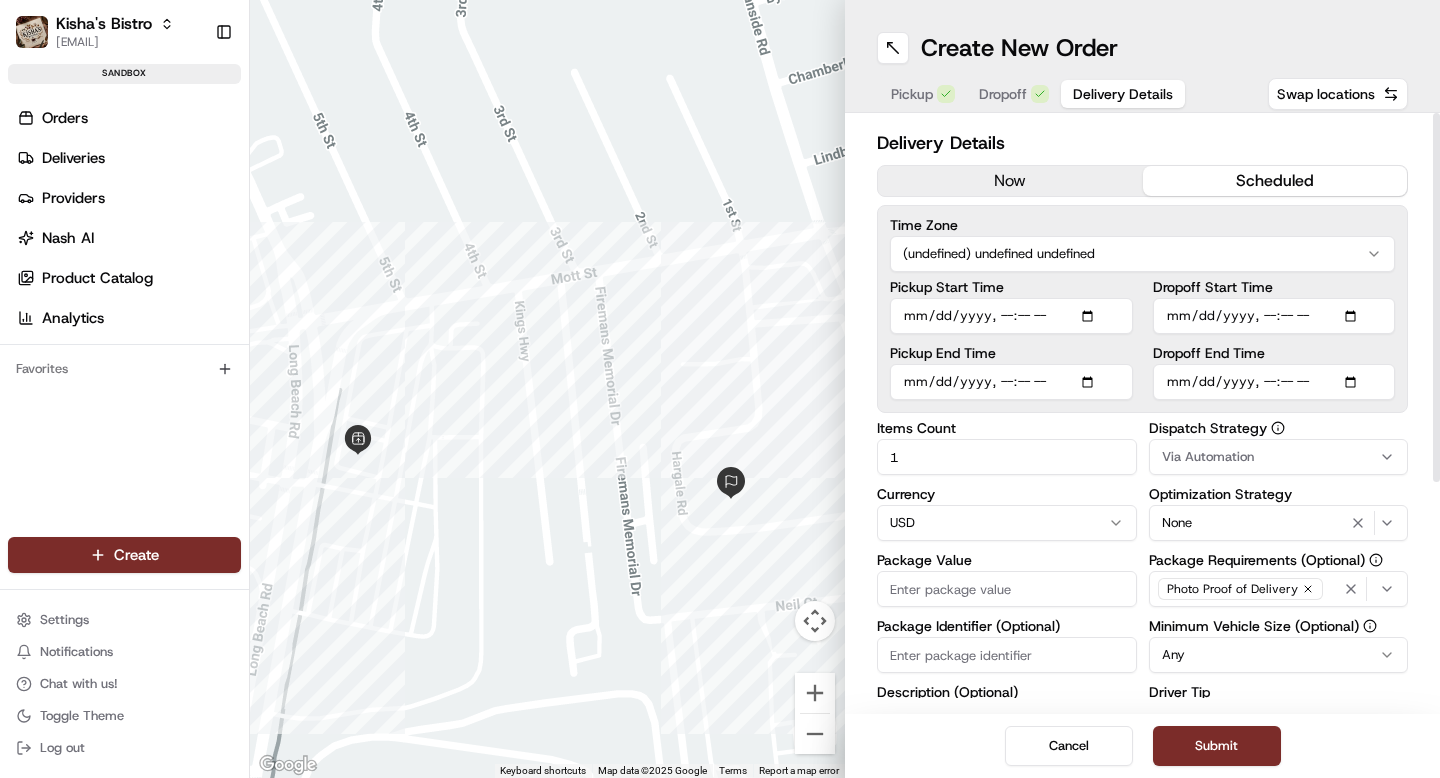 click on "Pickup Start Time" at bounding box center [1011, 316] 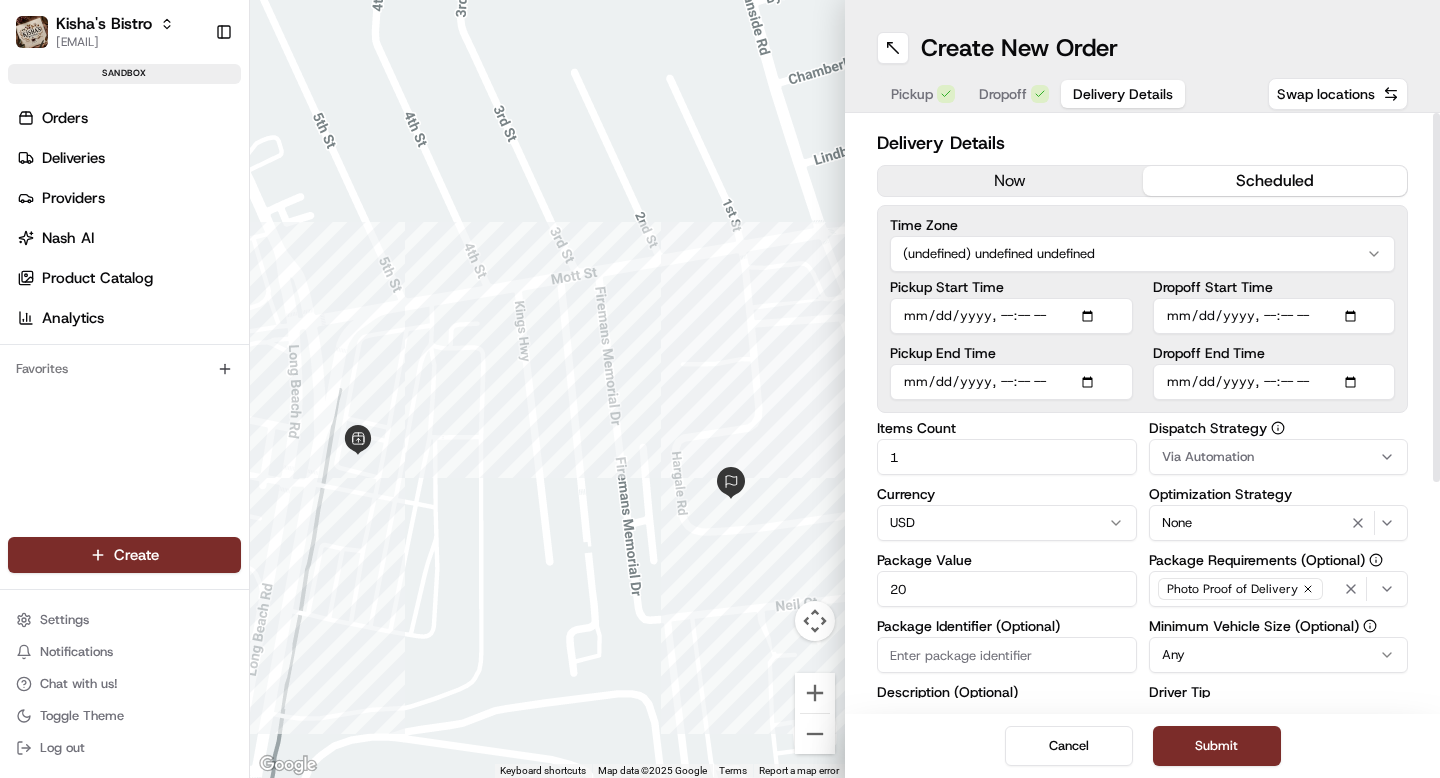 type on "20" 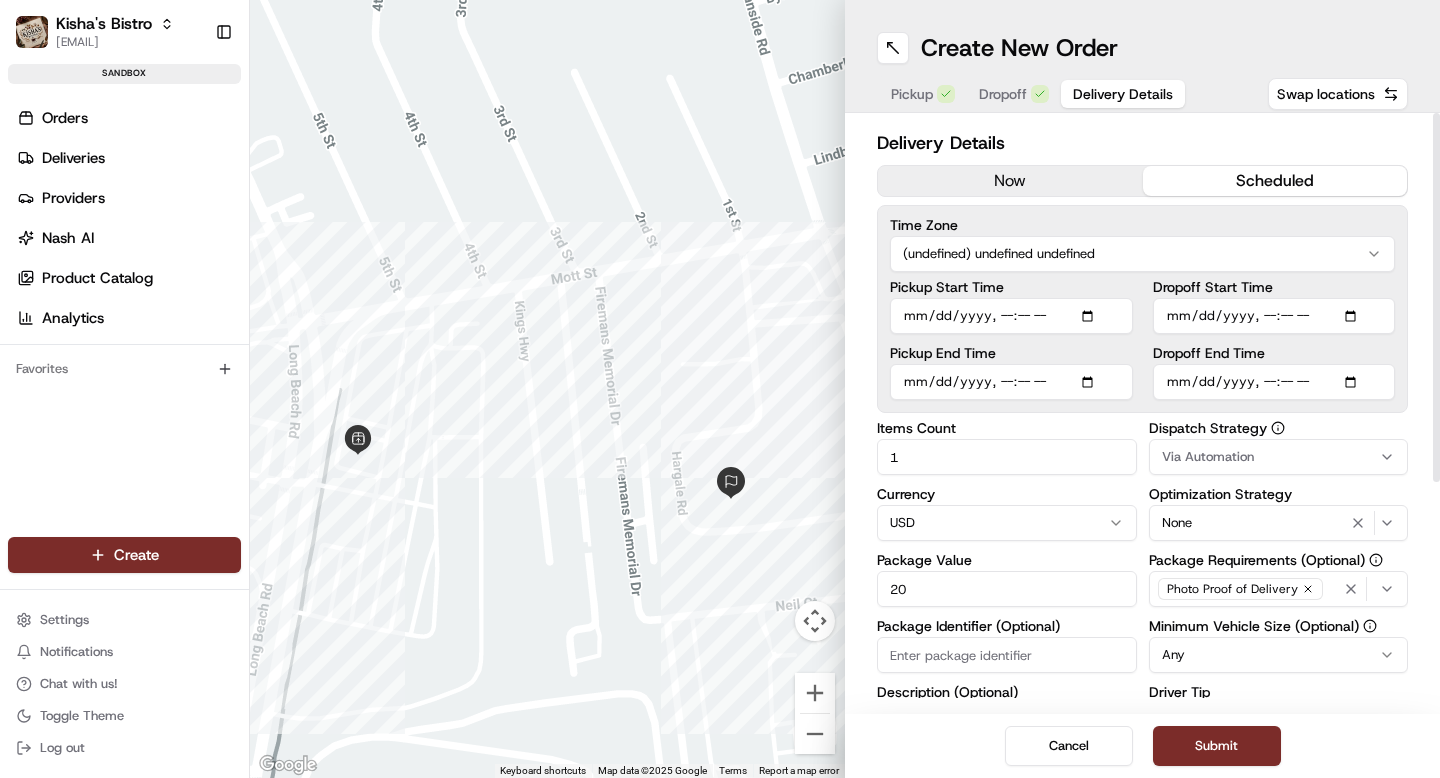 click on "Package Identifier (Optional)" at bounding box center [1007, 655] 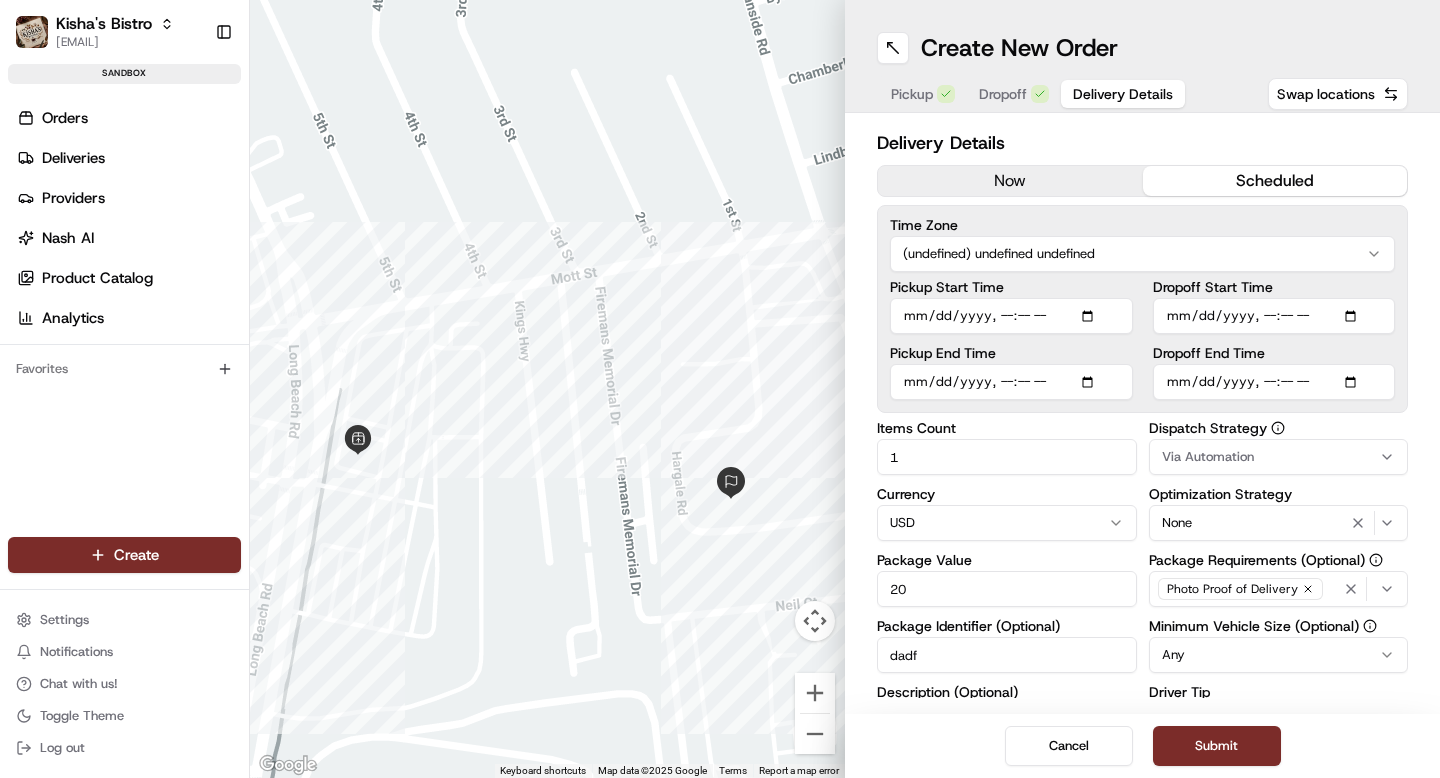 type on "dadf" 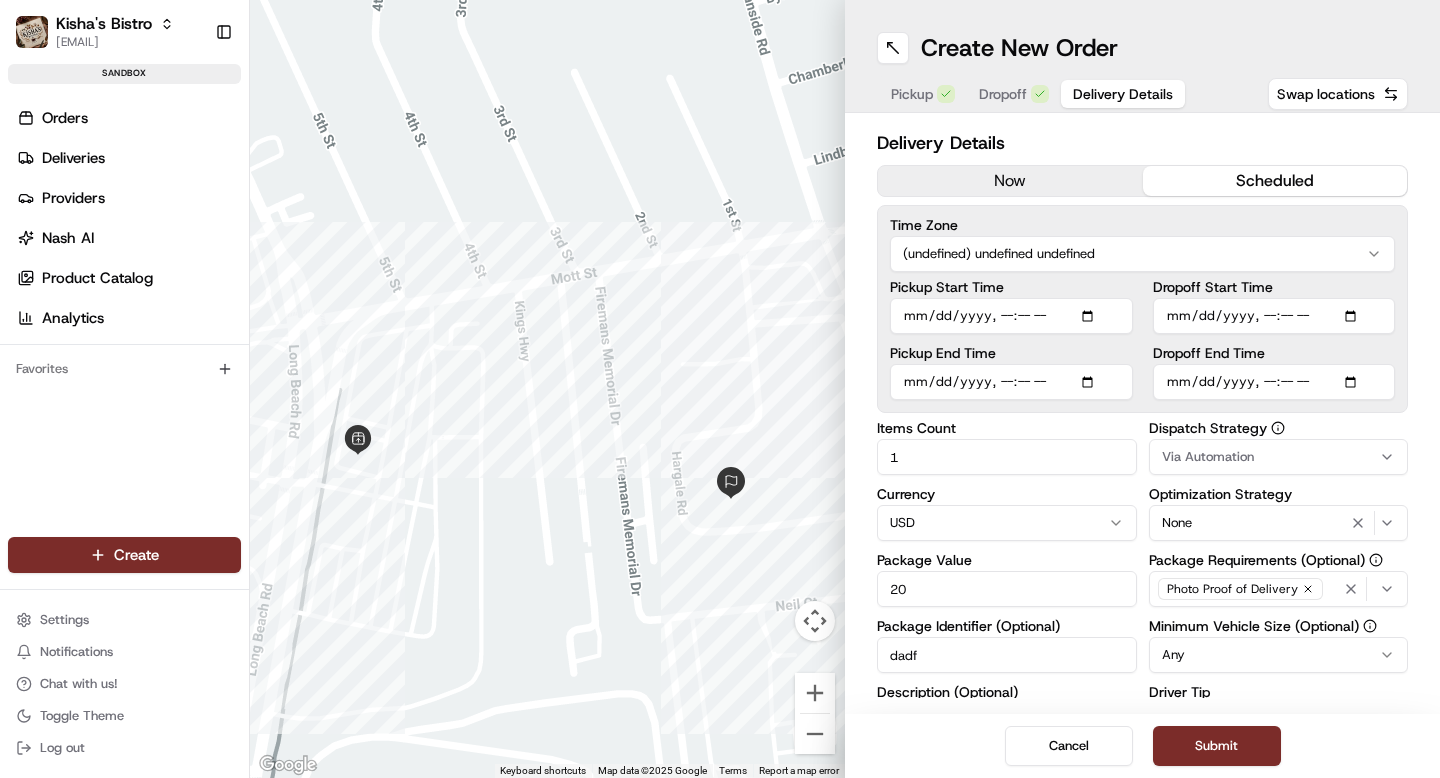 click on "Cancel Submit" at bounding box center [1142, 746] 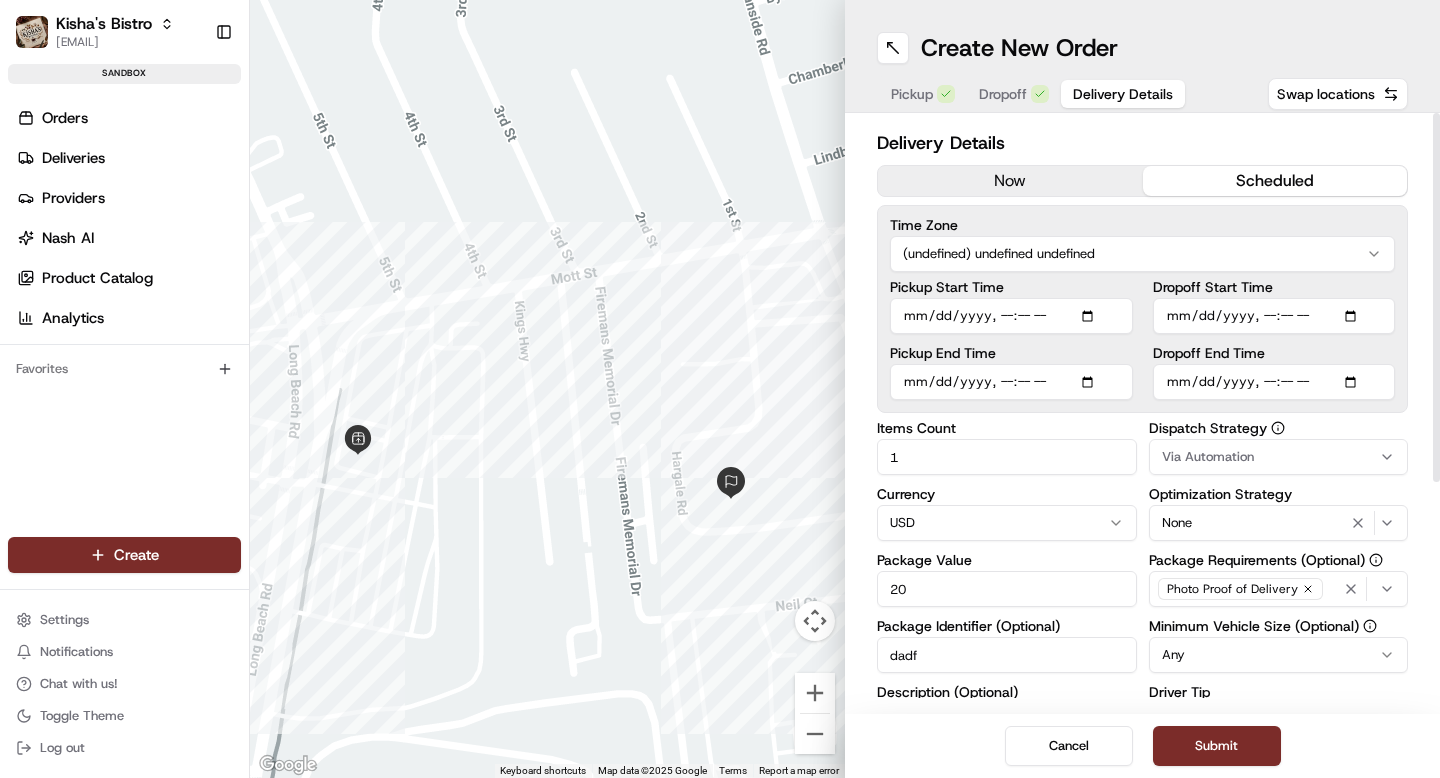 click on "Via Automation" at bounding box center (1279, 457) 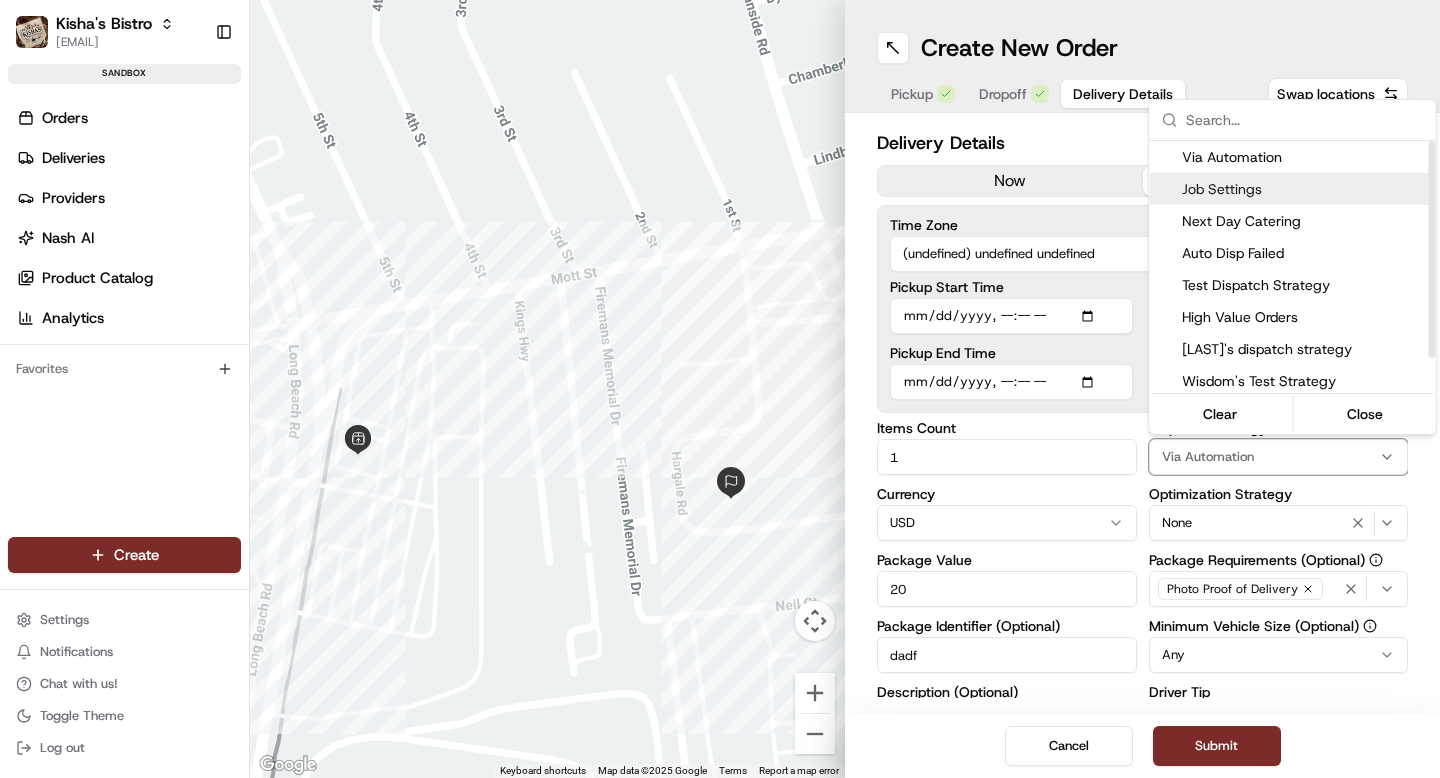 click on "Job Settings" at bounding box center (1305, 189) 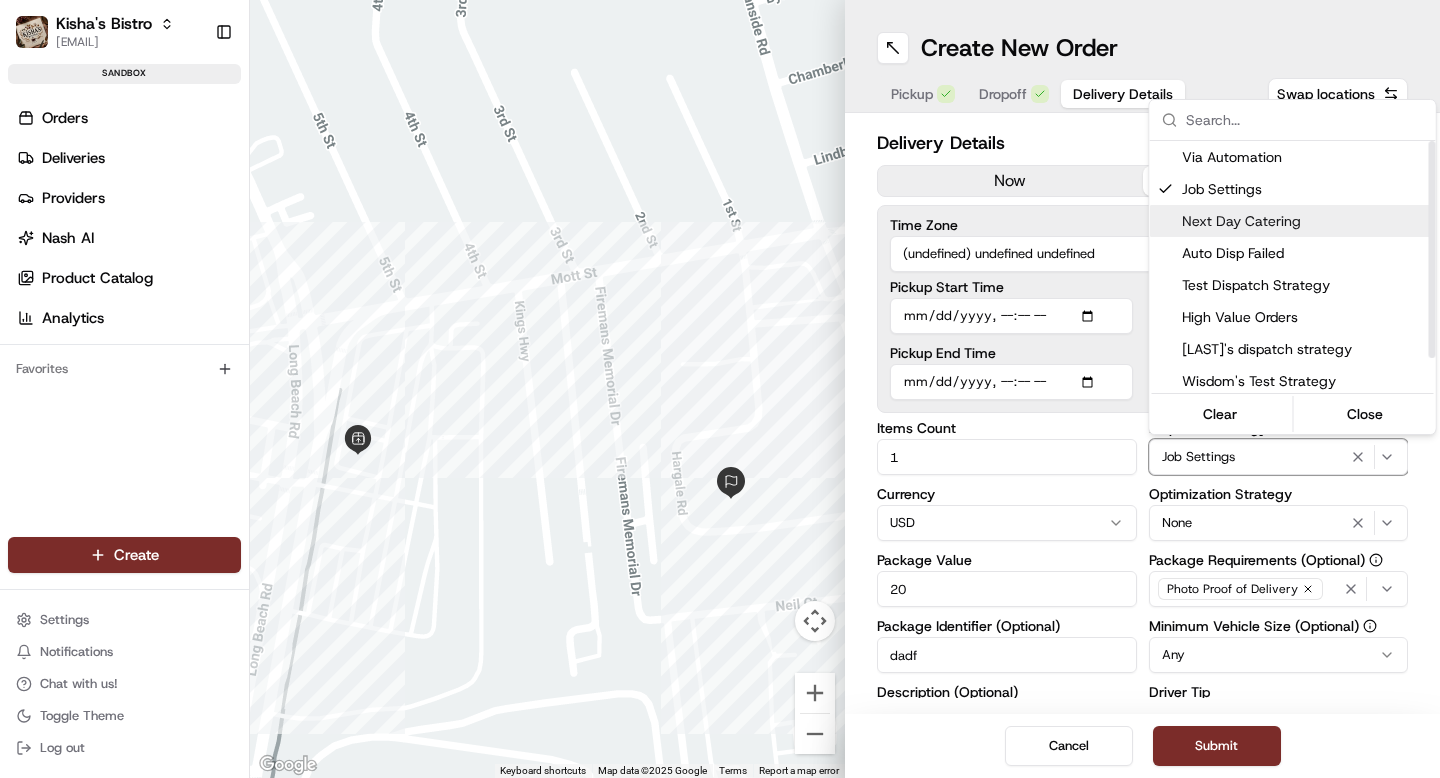 click on "Next Day Catering" at bounding box center (1305, 221) 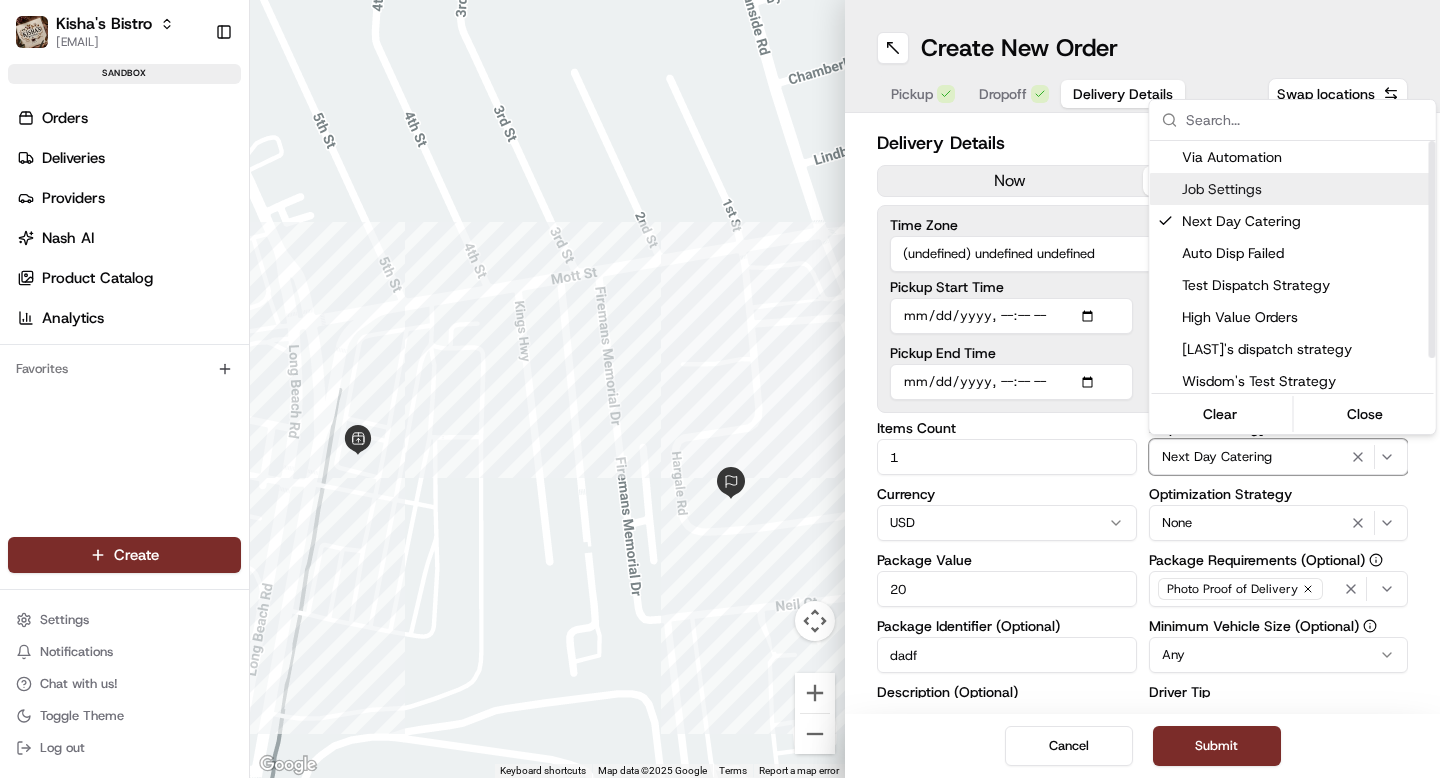click on "Job Settings" at bounding box center [1305, 189] 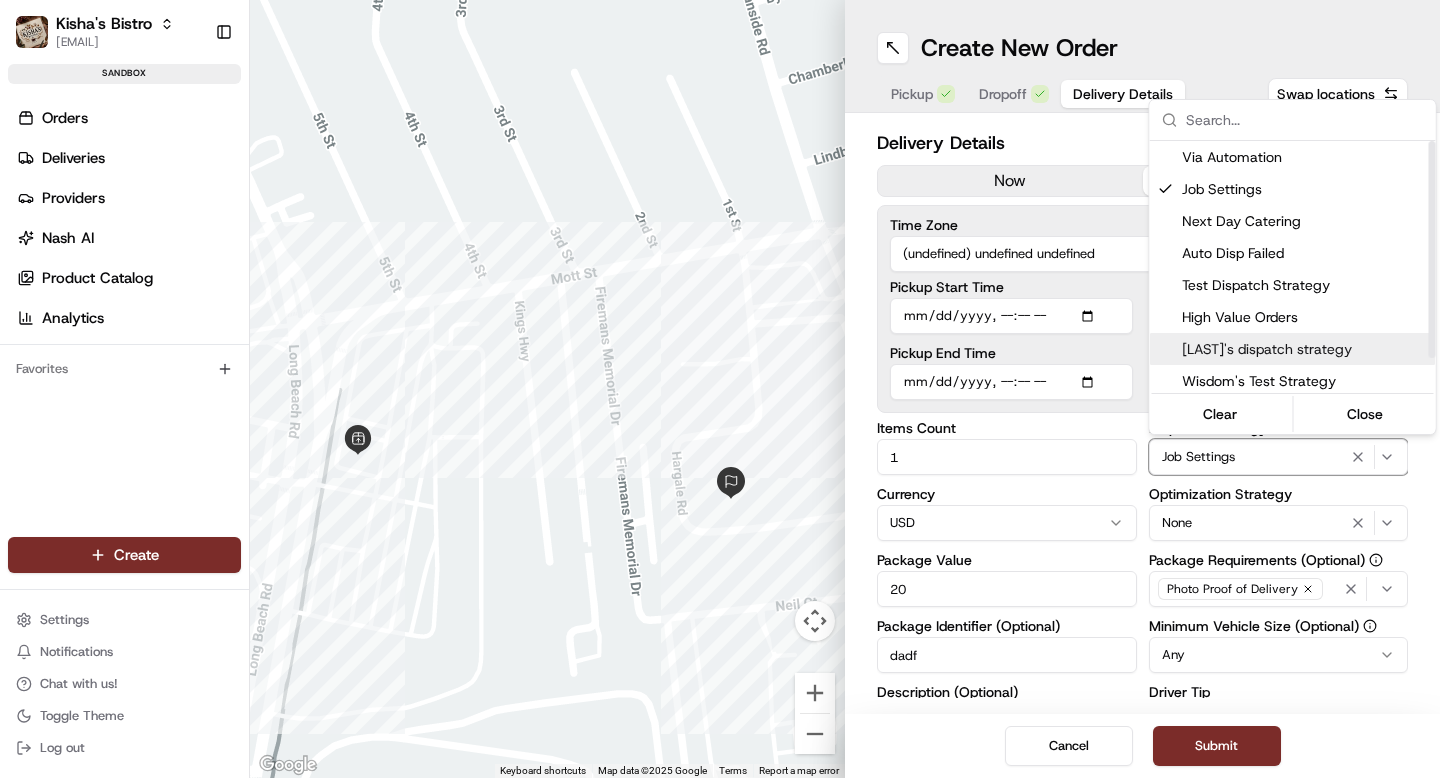 click on "[RESTAURANT_NAME] [EMAIL] Toggle Sidebar sandbox Orders Deliveries Providers Nash AI Product Catalog Analytics Favorites Main Menu Members & Organization Organization Users Roles Preferences Customization Portal Tracking Orchestration Automations Dispatch Strategy Optimization Strategy Shipping Labels Manifest Locations Pickup Locations Dropoff Locations Billing Billing Refund Requests Integrations Notification Triggers Webhooks API Keys Request Logs Other Feature Flags Create Settings Notifications Chat with us! Toggle Theme Log out ← Move left → Move right ↑ Move up ↓ Move down + Zoom in - Zoom out Home Jump left by 75% End Jump right by 75% Page Up Jump up by 75% Page Down Jump down by 75% Keyboard shortcuts Map Data Map data ©2025 Google Map data ©2025 Google 50 m Click to toggle between metric and imperial units Terms Report a map error Create New Order Pickup Dropoff Delivery Details Swap locations Delivery Details now scheduled Time Zone Pickup Start Time Items Count" at bounding box center [720, 389] 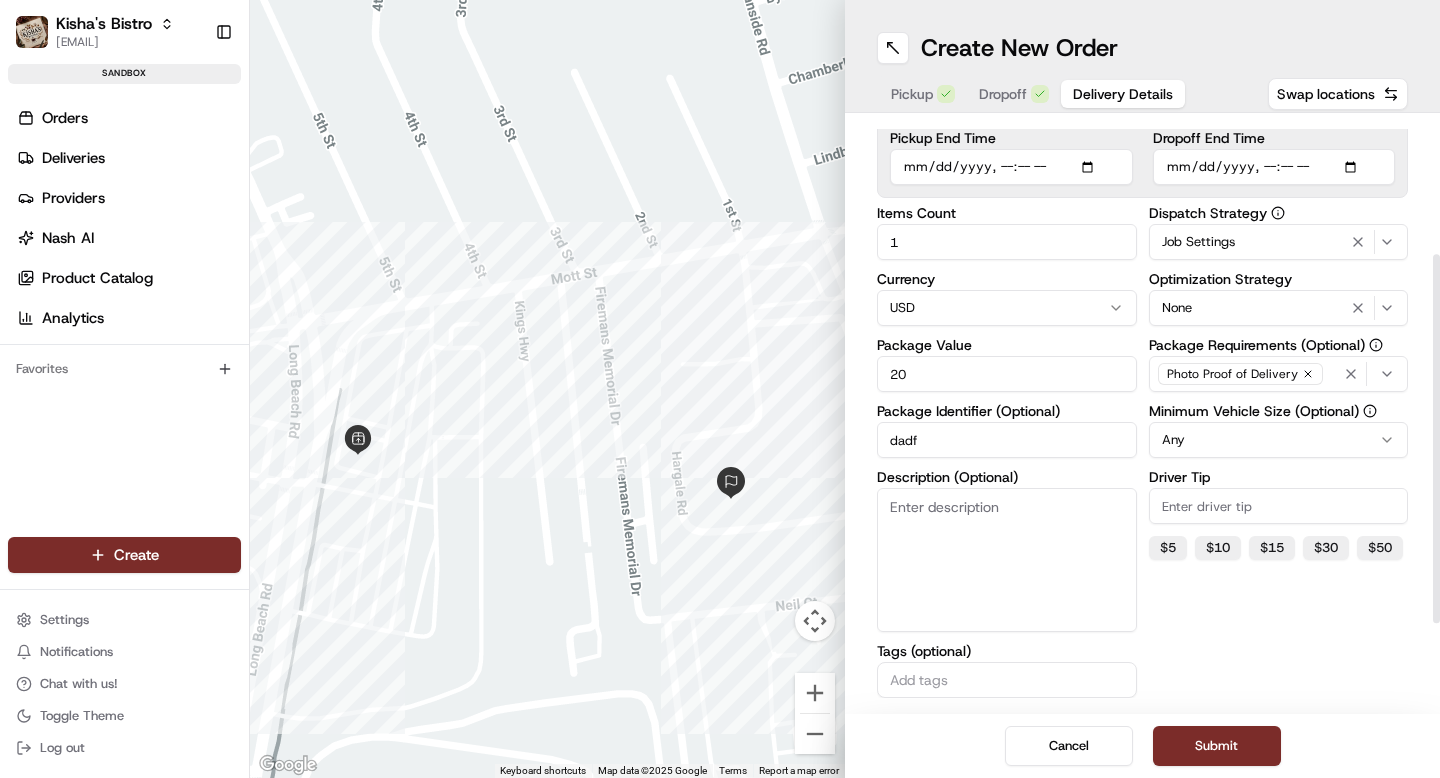 scroll, scrollTop: 218, scrollLeft: 0, axis: vertical 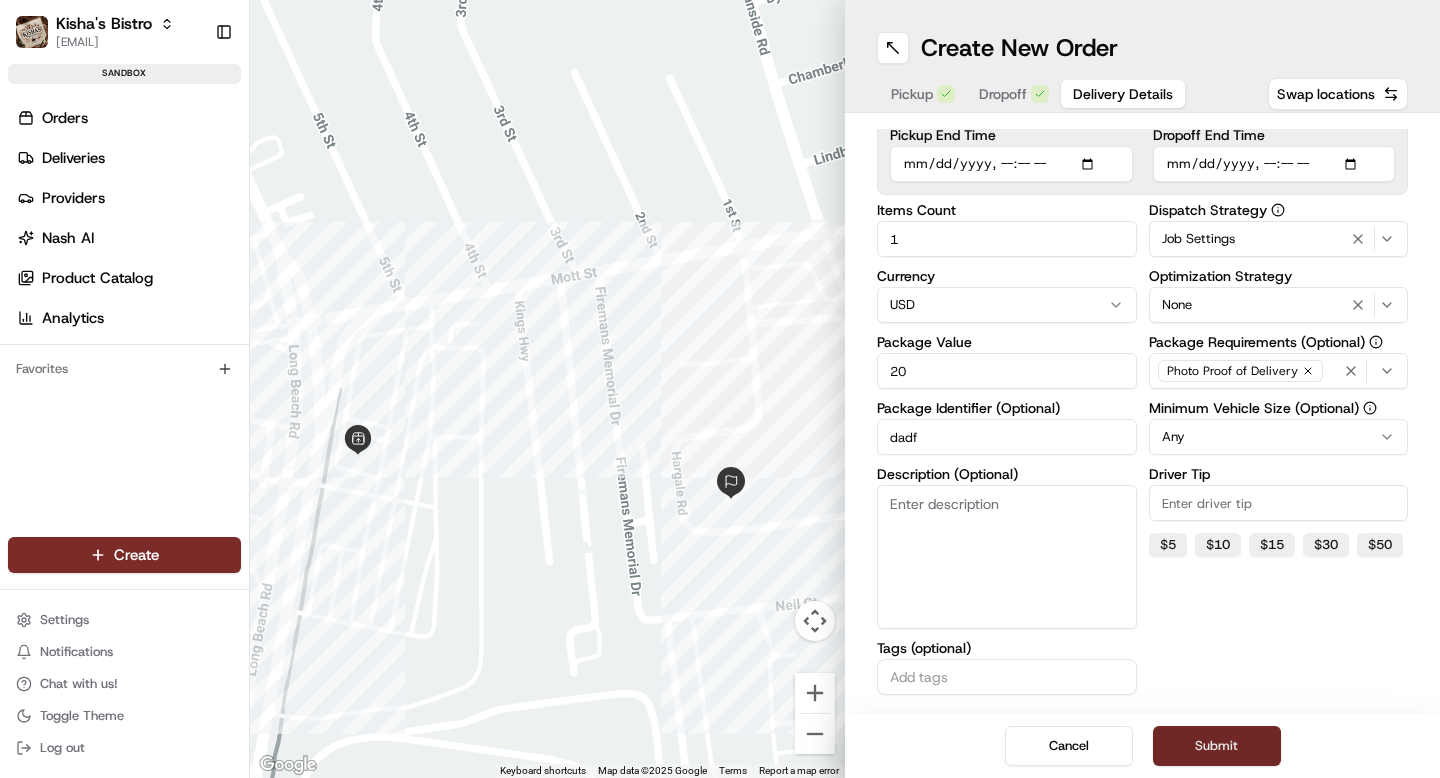 click on "Submit" at bounding box center [1217, 746] 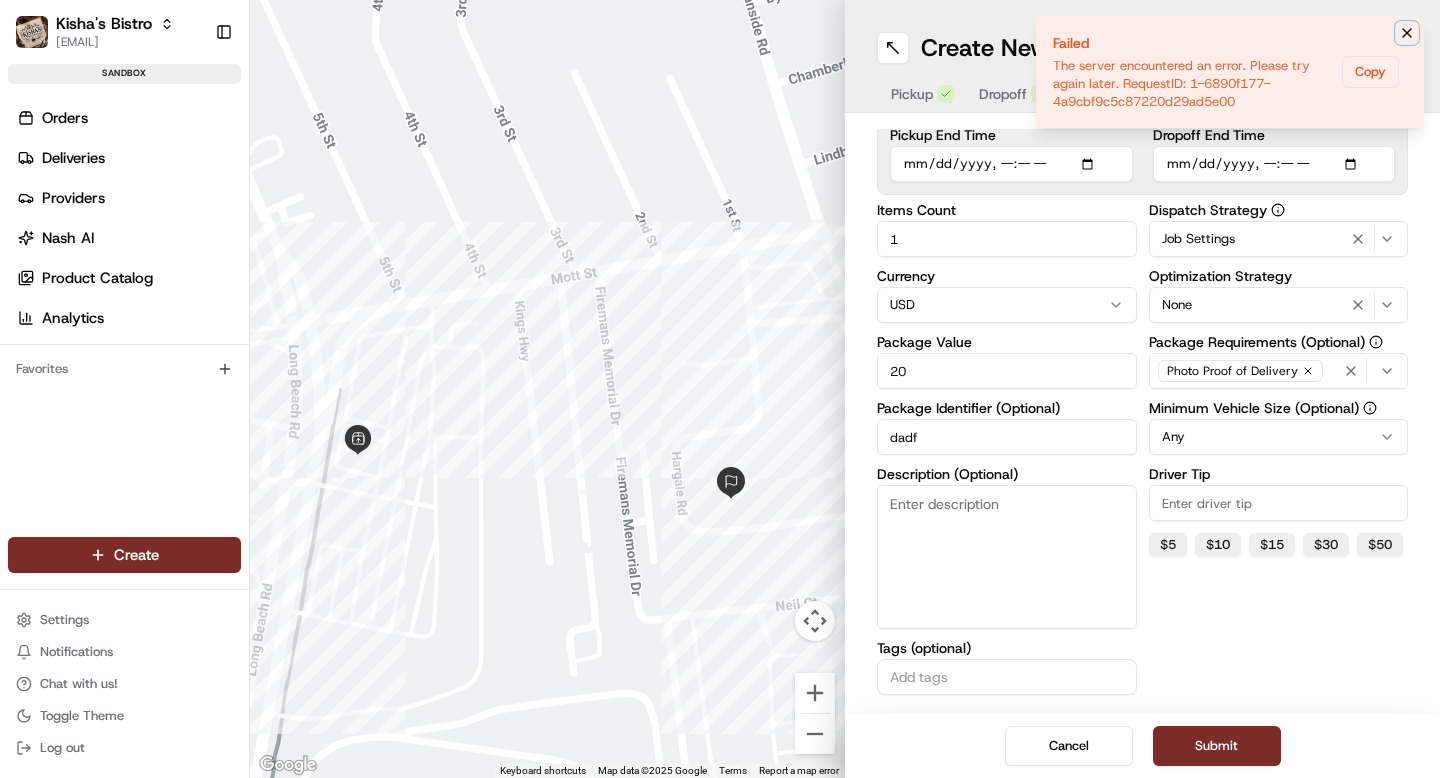 click 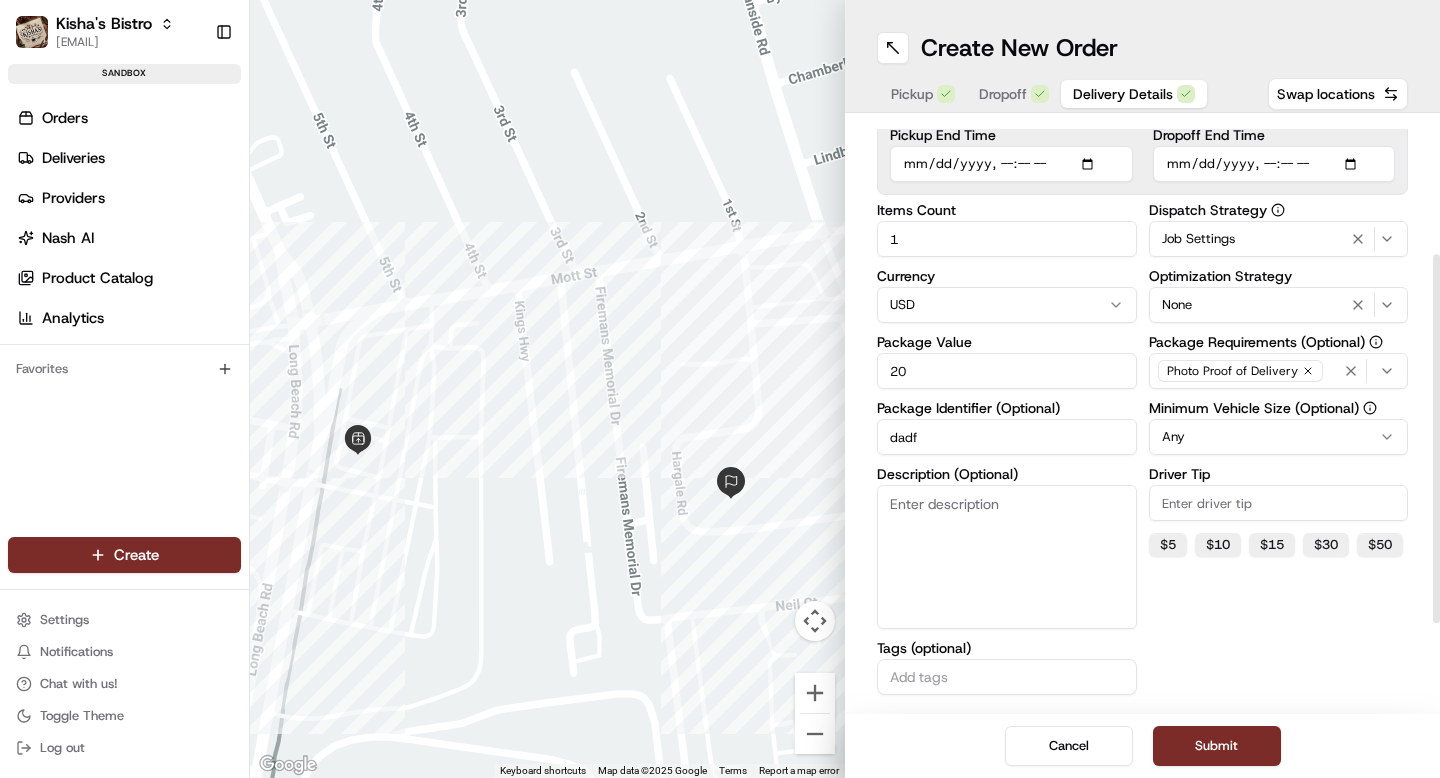 click on "Job Settings" at bounding box center [1279, 239] 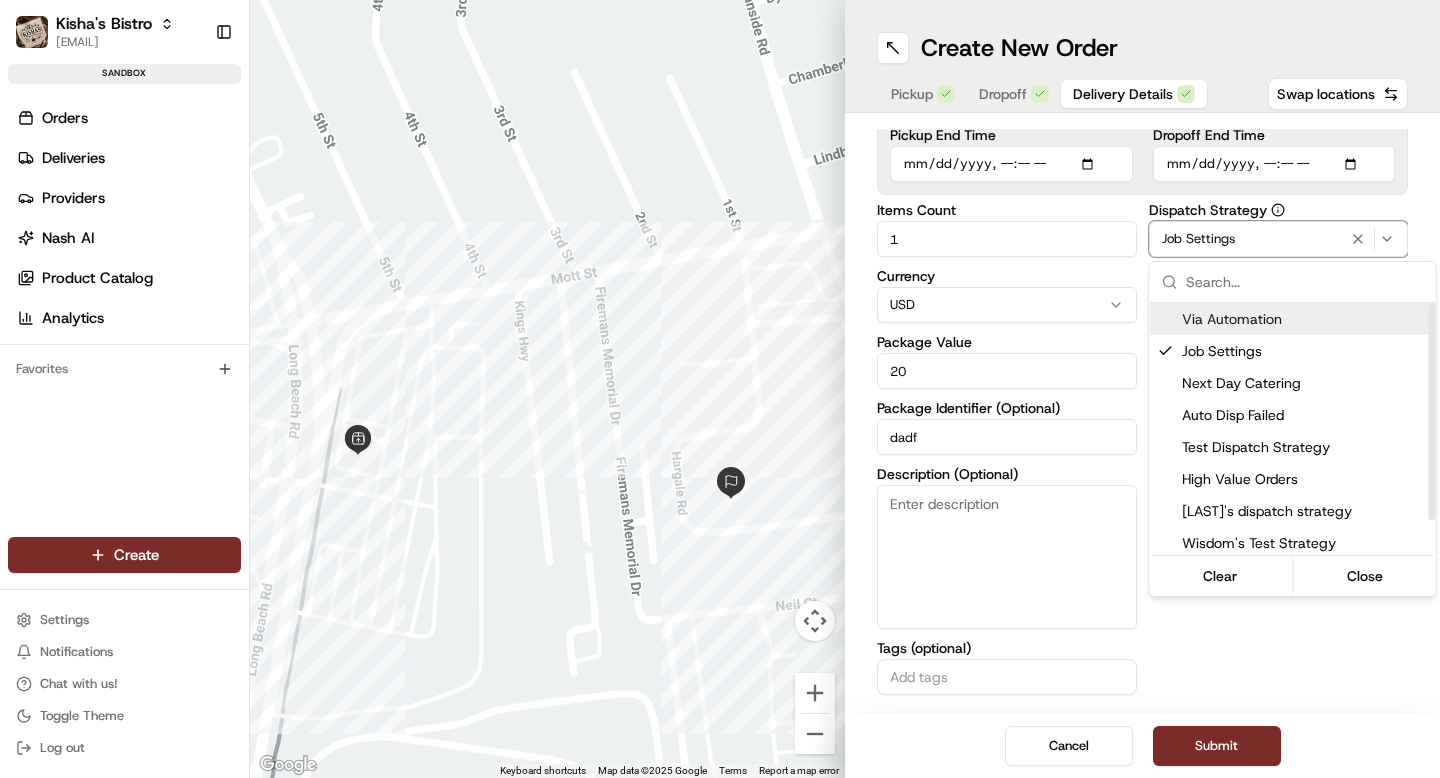 click on "Via Automation" at bounding box center (1305, 319) 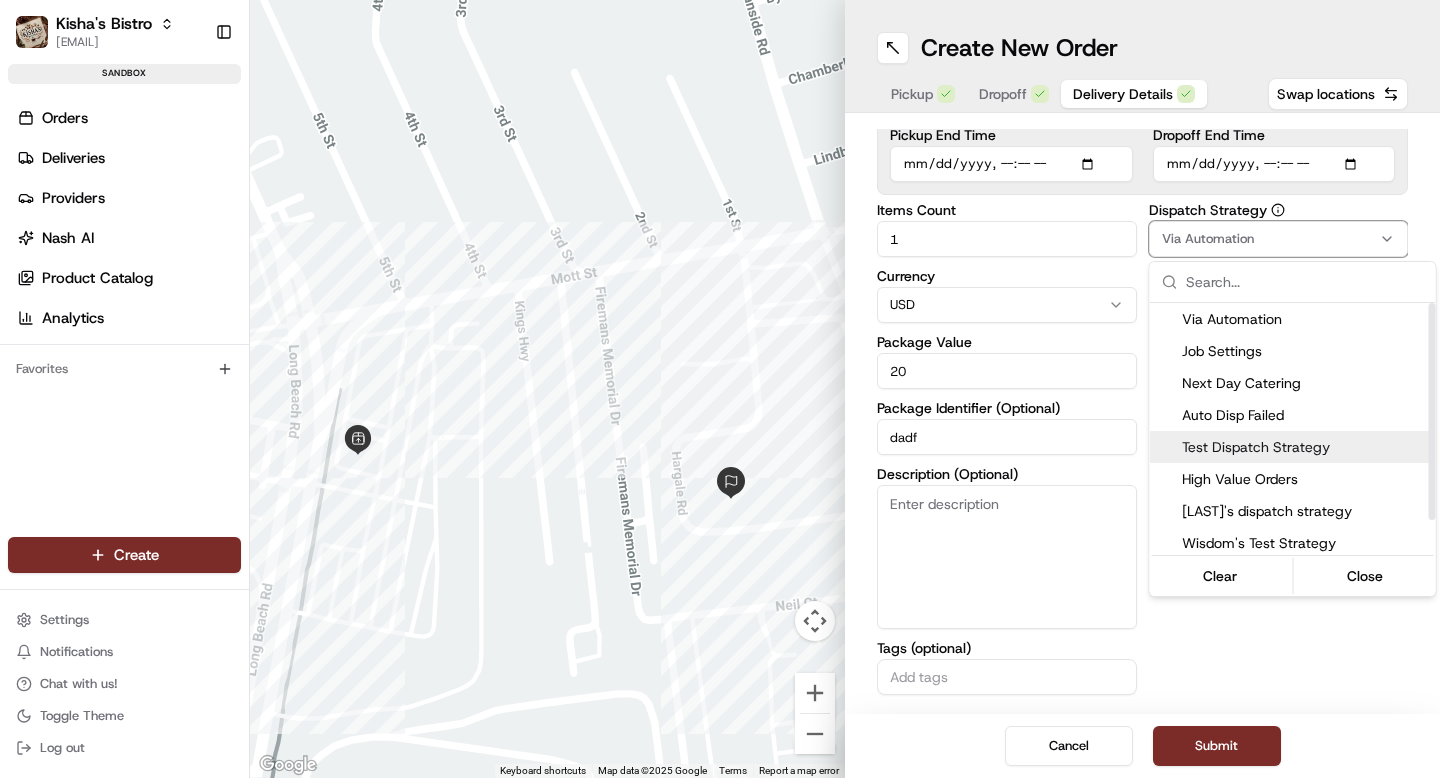 click on "Test Dispatch Strategy" at bounding box center (1305, 447) 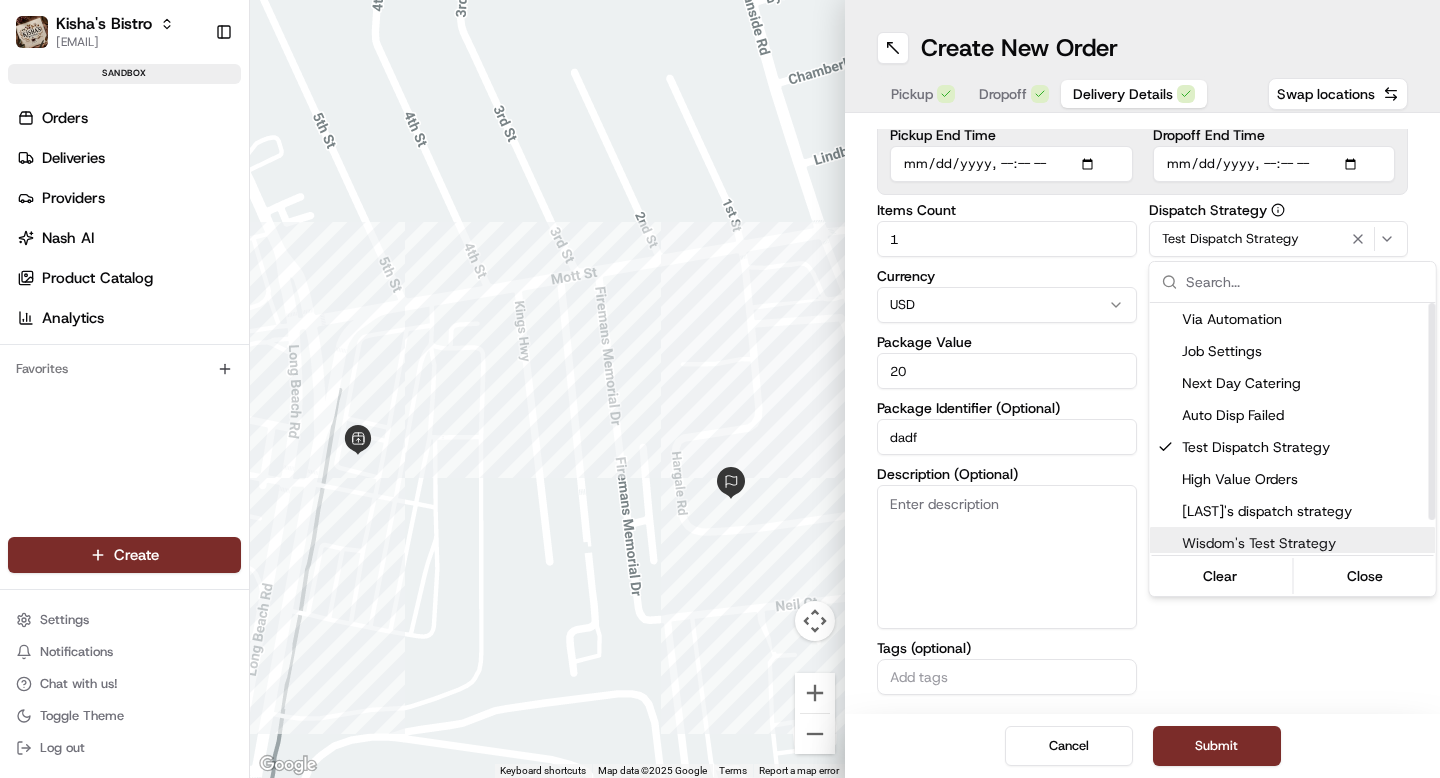 click on "[RESTAURANT_NAME] [EMAIL] Toggle Sidebar sandbox Orders Deliveries Providers Nash AI Product Catalog Analytics Favorites Main Menu Members & Organization Organization Users Roles Preferences Customization Portal Tracking Orchestration Automations Dispatch Strategy Optimization Strategy Shipping Labels Manifest Locations Pickup Locations Dropoff Locations Billing Billing Refund Requests Integrations Notification Triggers Webhooks API Keys Request Logs Other Feature Flags Create Settings Notifications Chat with us! Toggle Theme Log out ← Move left → Move right ↑ Move up ↓ Move down + Zoom in - Zoom out Home Jump left by 75% End Jump right by 75% Page Up Jump up by 75% Page Down Jump down by 75% Keyboard shortcuts Map Data Map data ©2025 Google Map data ©2025 Google 50 m Click to toggle between metric and imperial units Terms Report a map error Create New Order Pickup Dropoff Delivery Details Swap locations Delivery Details now scheduled Time Zone Pickup Start Time Items Count" at bounding box center (720, 389) 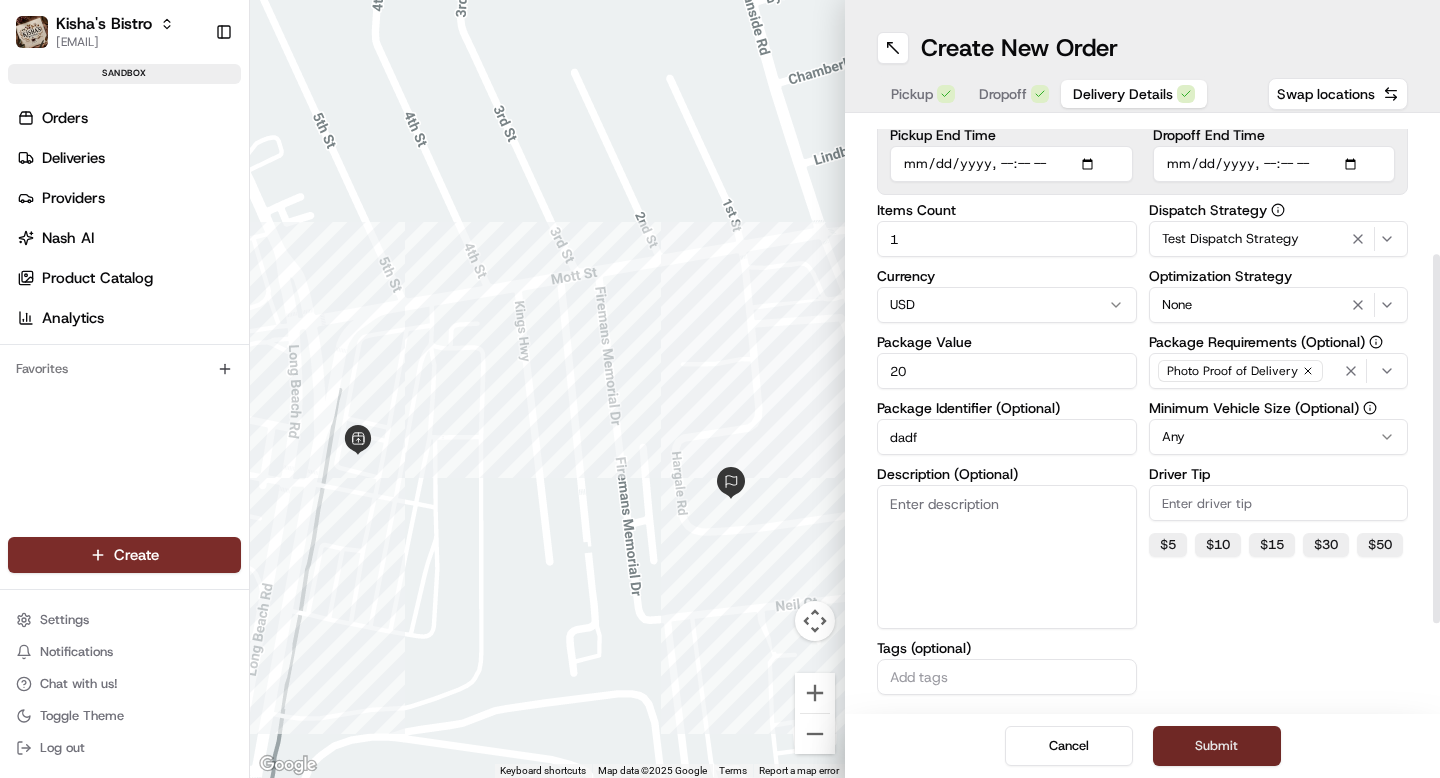 click on "Submit" at bounding box center [1217, 746] 